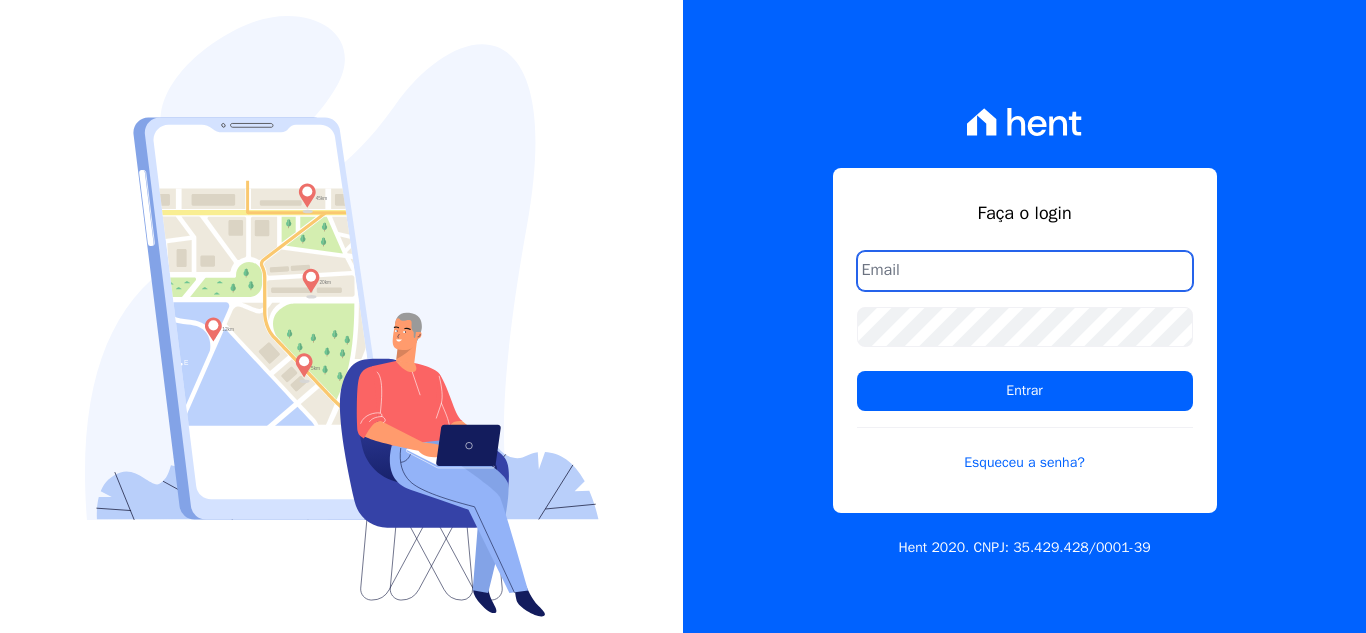 scroll, scrollTop: 0, scrollLeft: 0, axis: both 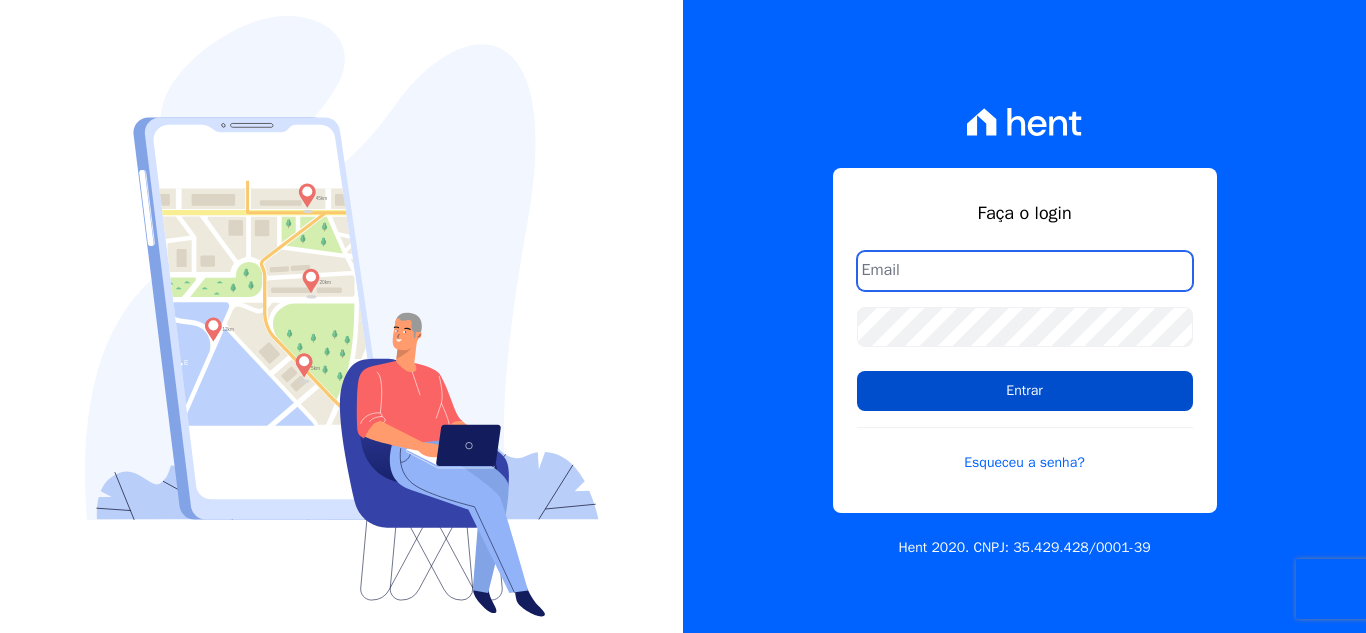 type on "[EMAIL_ADDRESS][DOMAIN_NAME]" 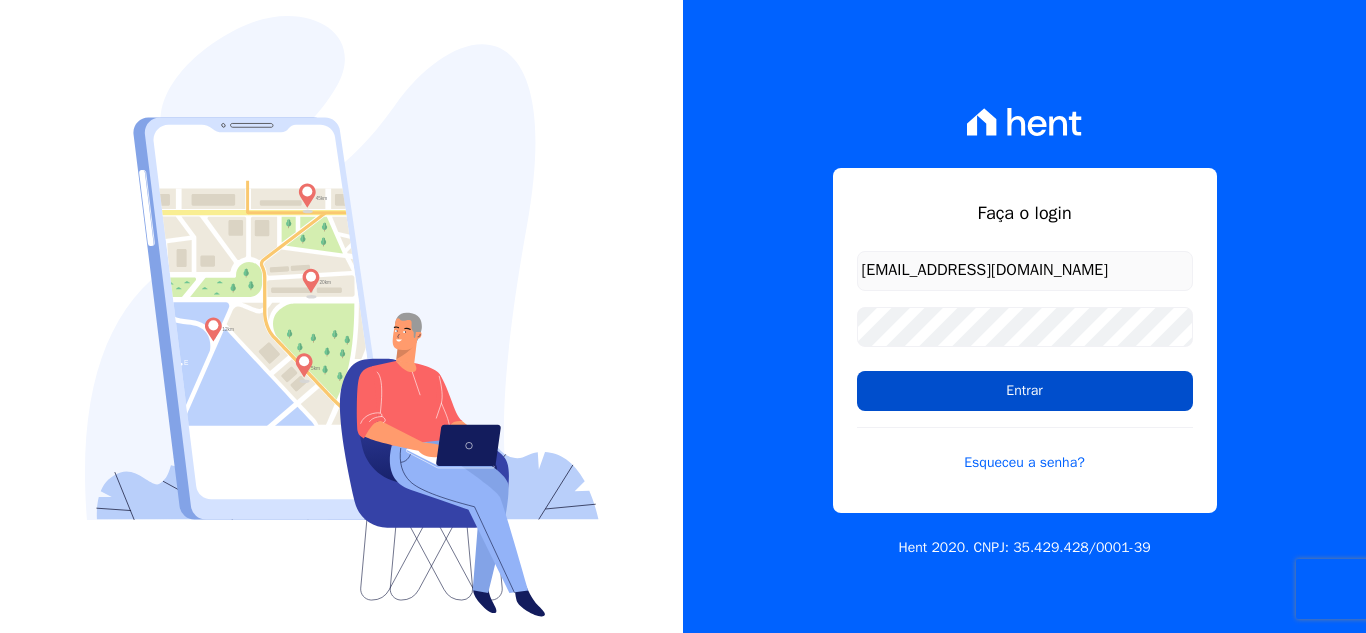 click on "Entrar" at bounding box center [1025, 391] 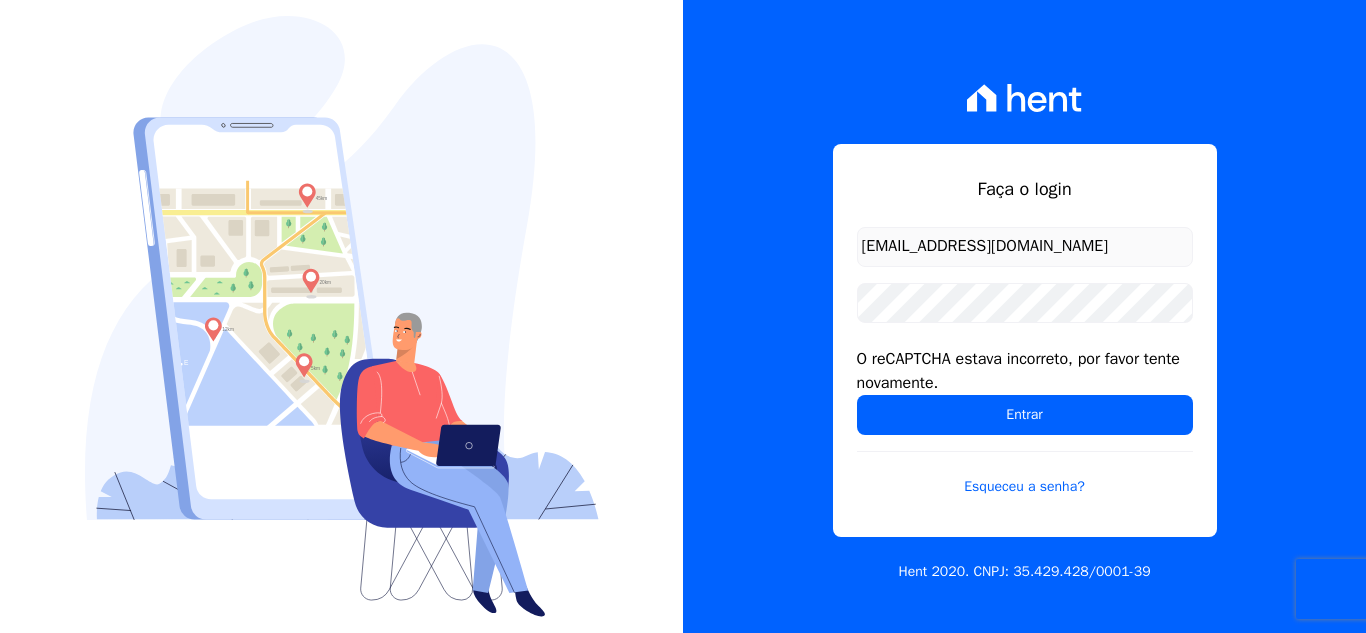 scroll, scrollTop: 0, scrollLeft: 0, axis: both 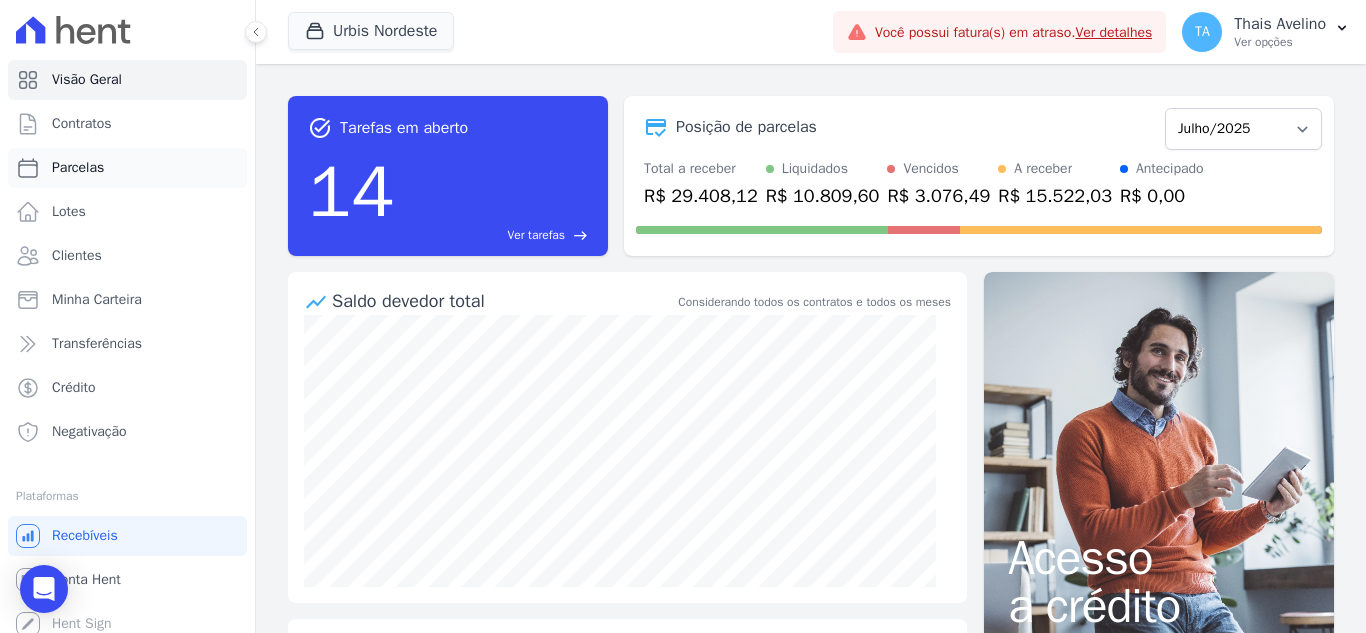 click on "Parcelas" at bounding box center [127, 168] 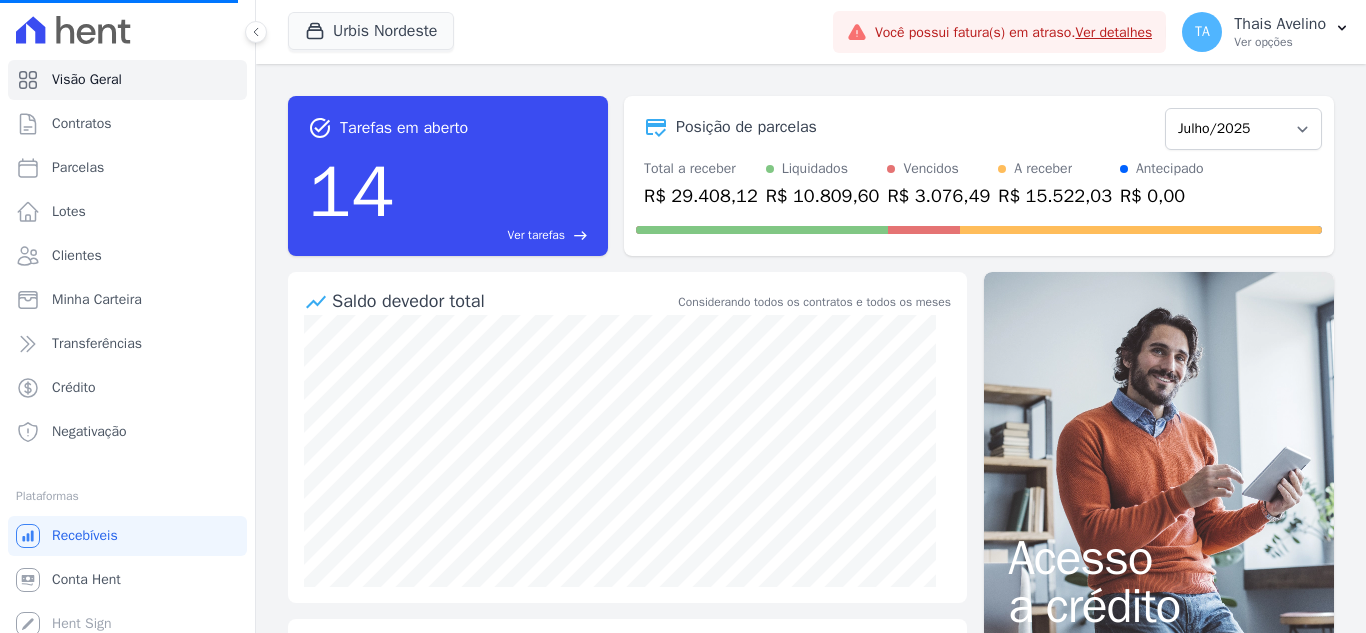 select 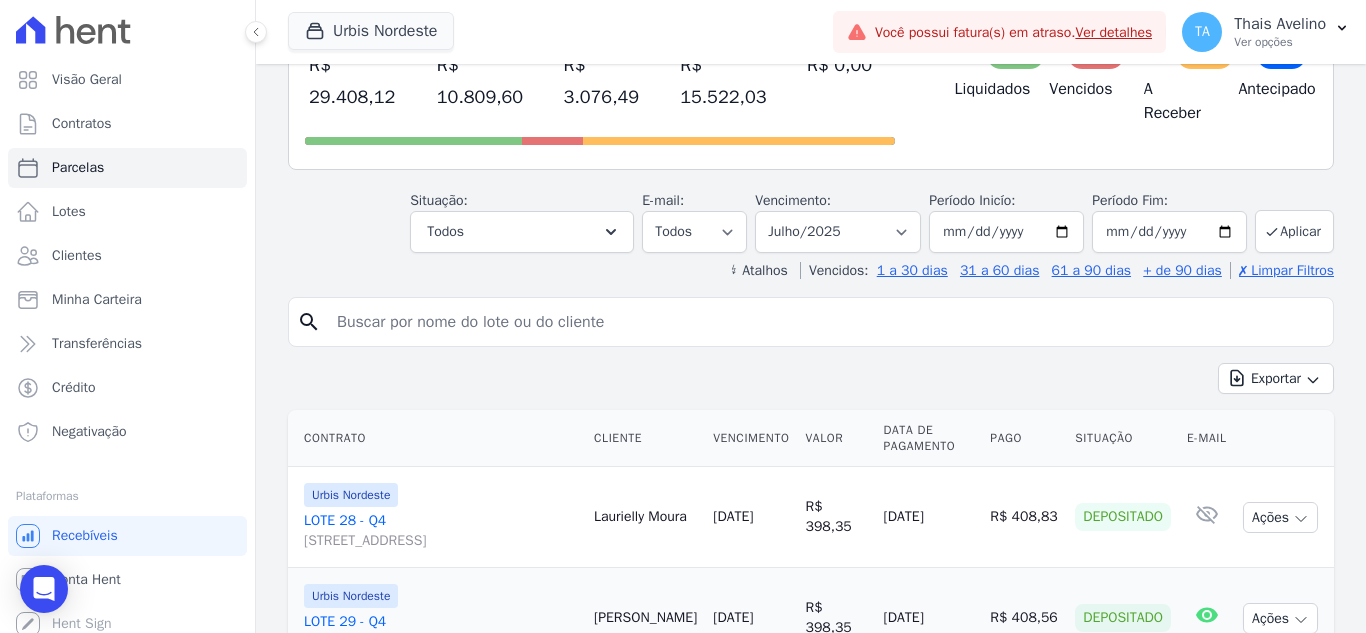 scroll, scrollTop: 200, scrollLeft: 0, axis: vertical 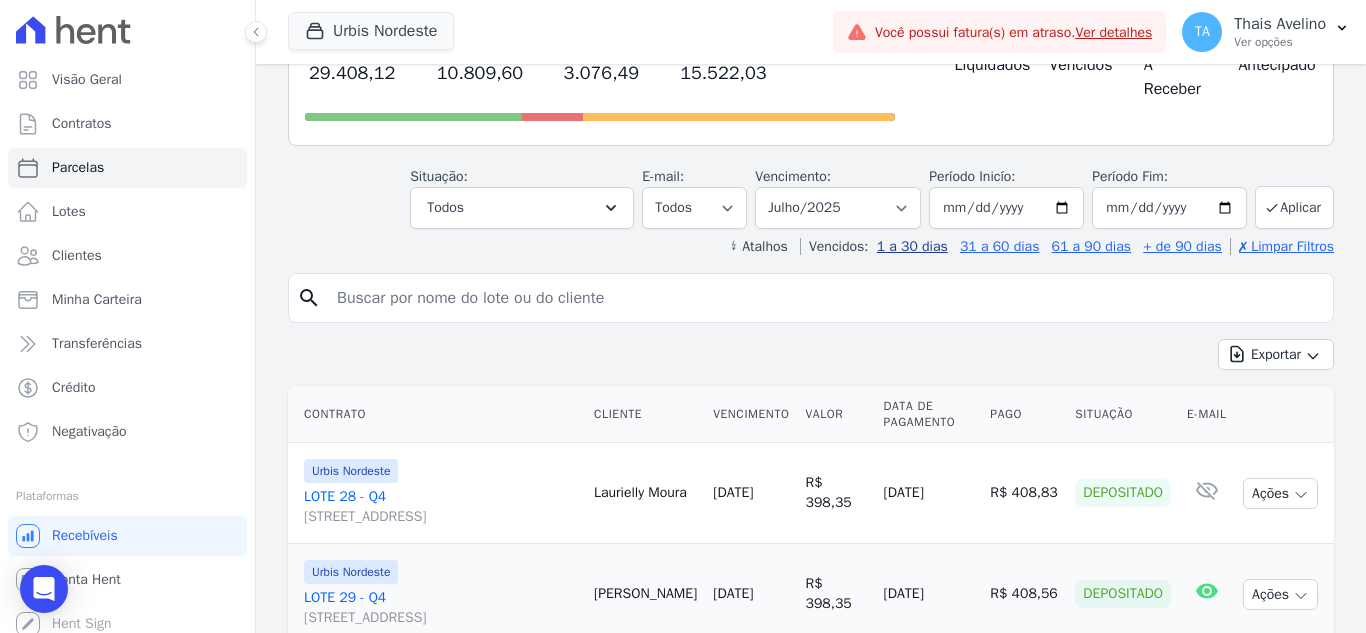 click on "1 a 30 dias" at bounding box center (912, 246) 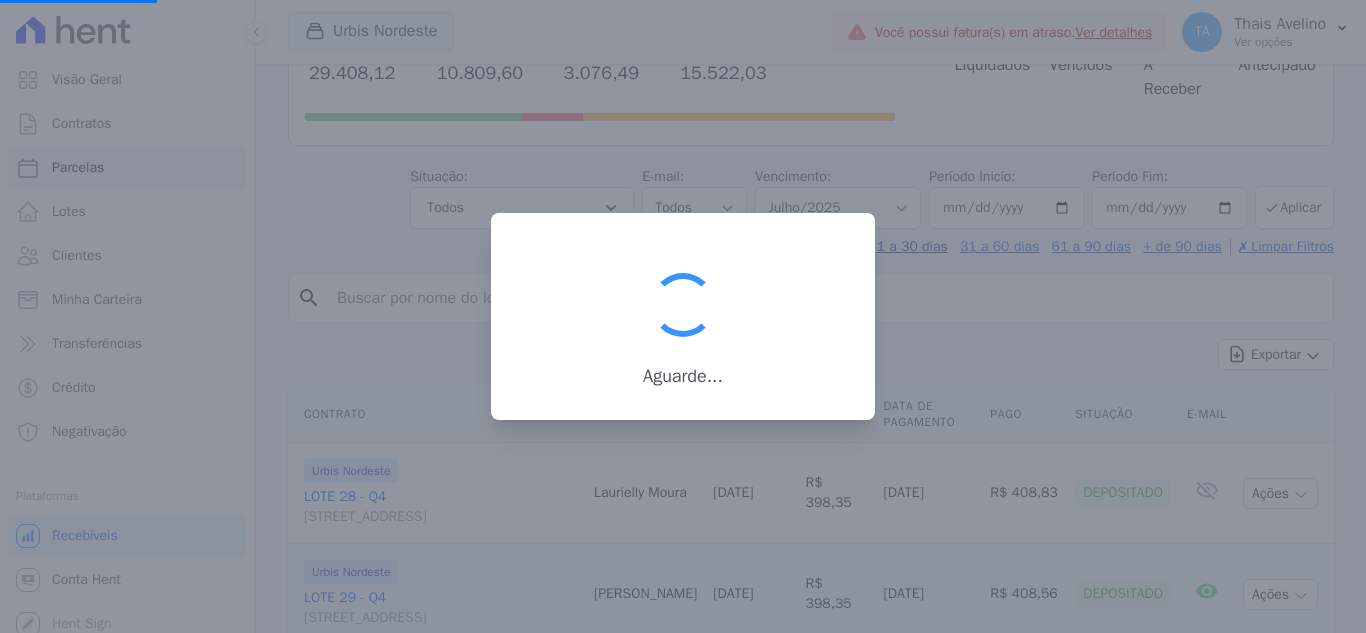 select 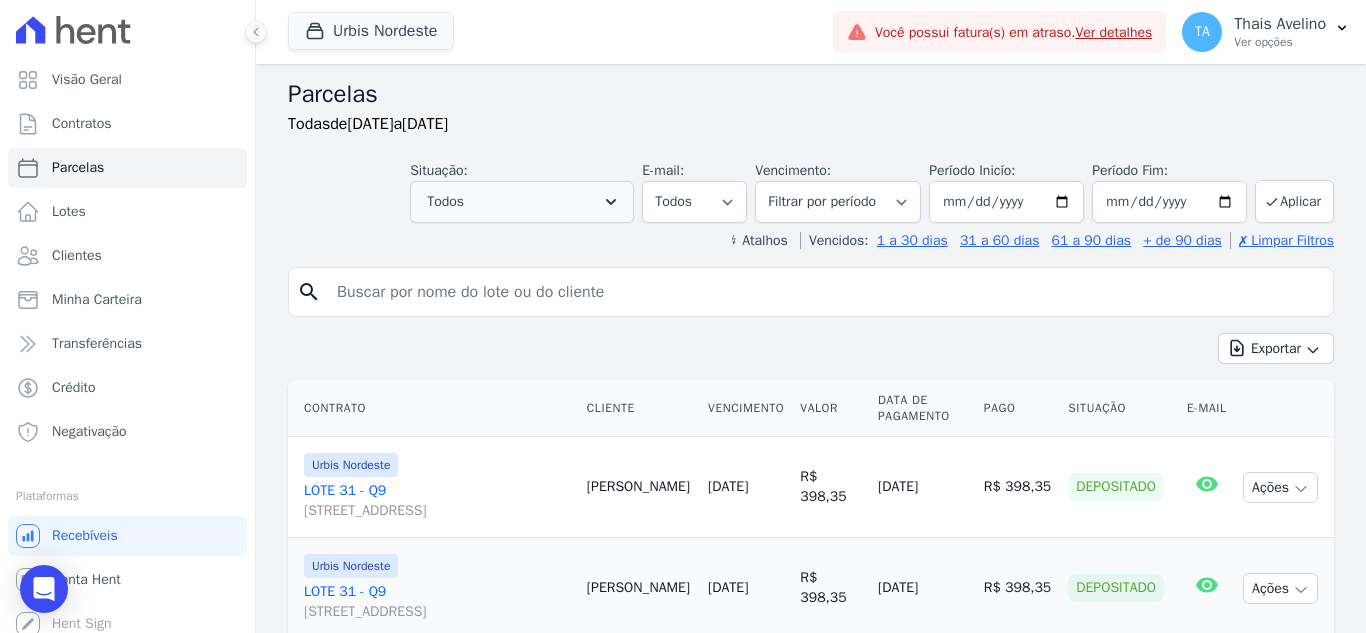 scroll, scrollTop: 0, scrollLeft: 0, axis: both 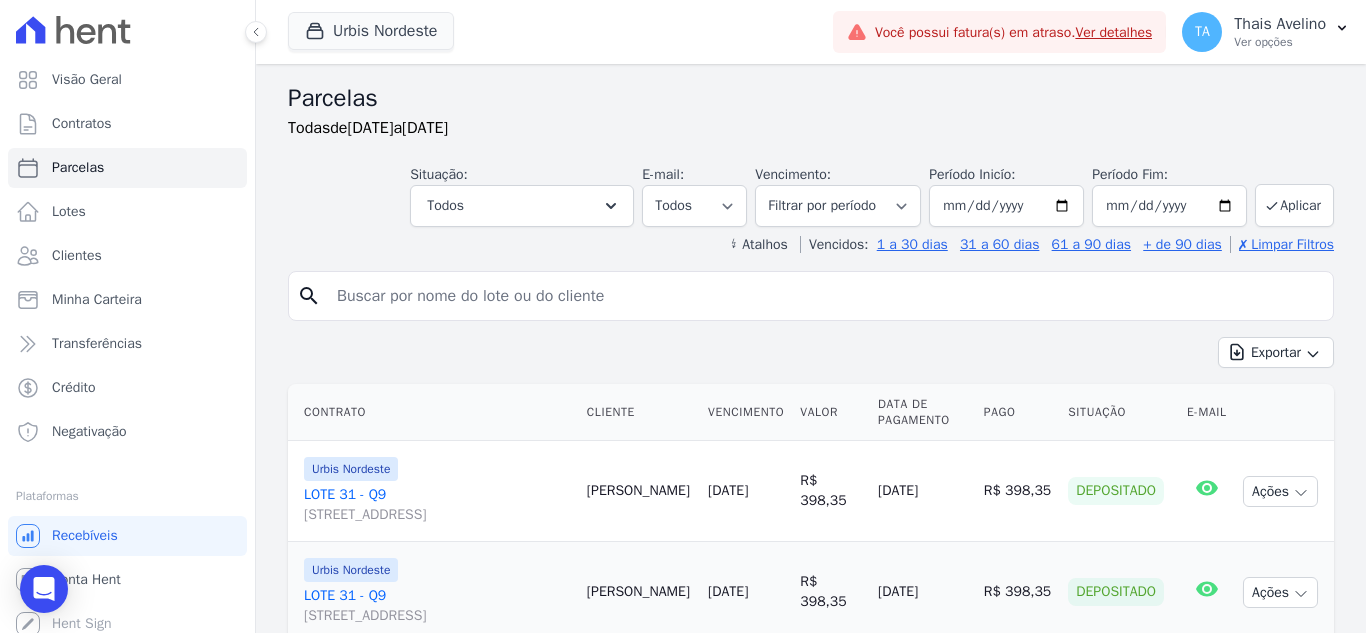 click on "Situação:
Agendado
Em Aberto
Pago
Processando
Cancelado
Vencido
Transferindo
Depositado
Pago por fora
Retido
Todos
Selecionar todos
Agendado
Em Aberto
Pago
Processando
Cancelado" at bounding box center (811, 191) 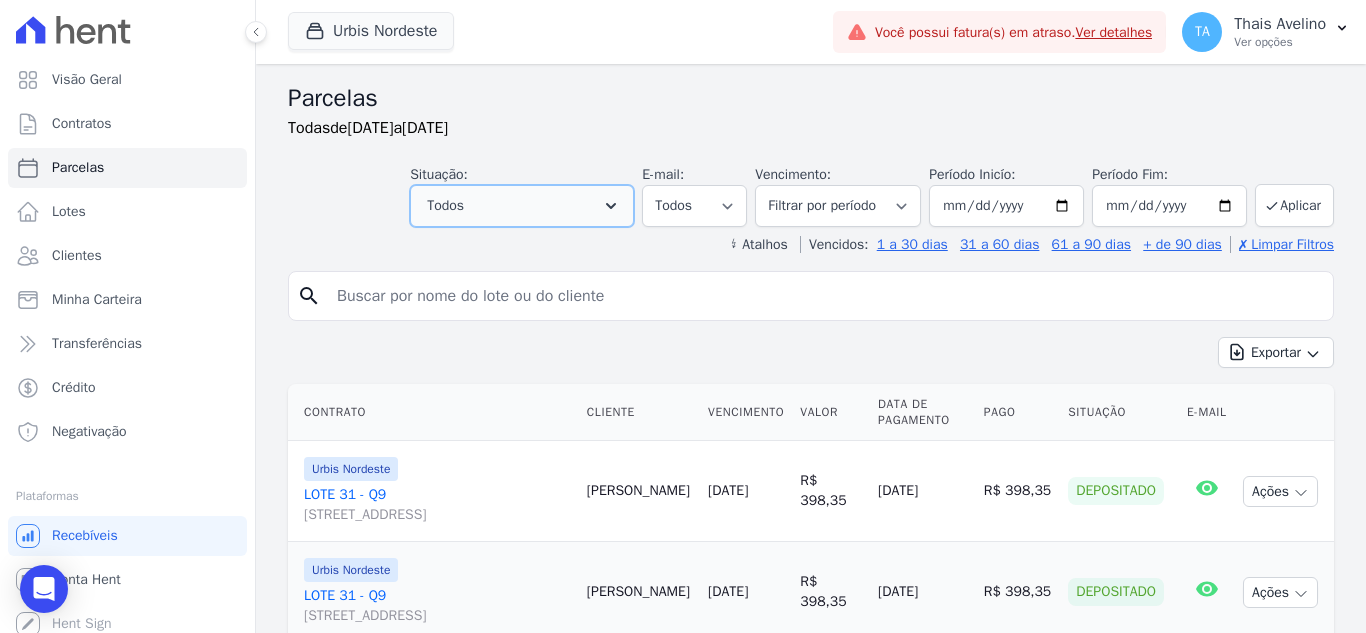 click on "Todos" at bounding box center (522, 206) 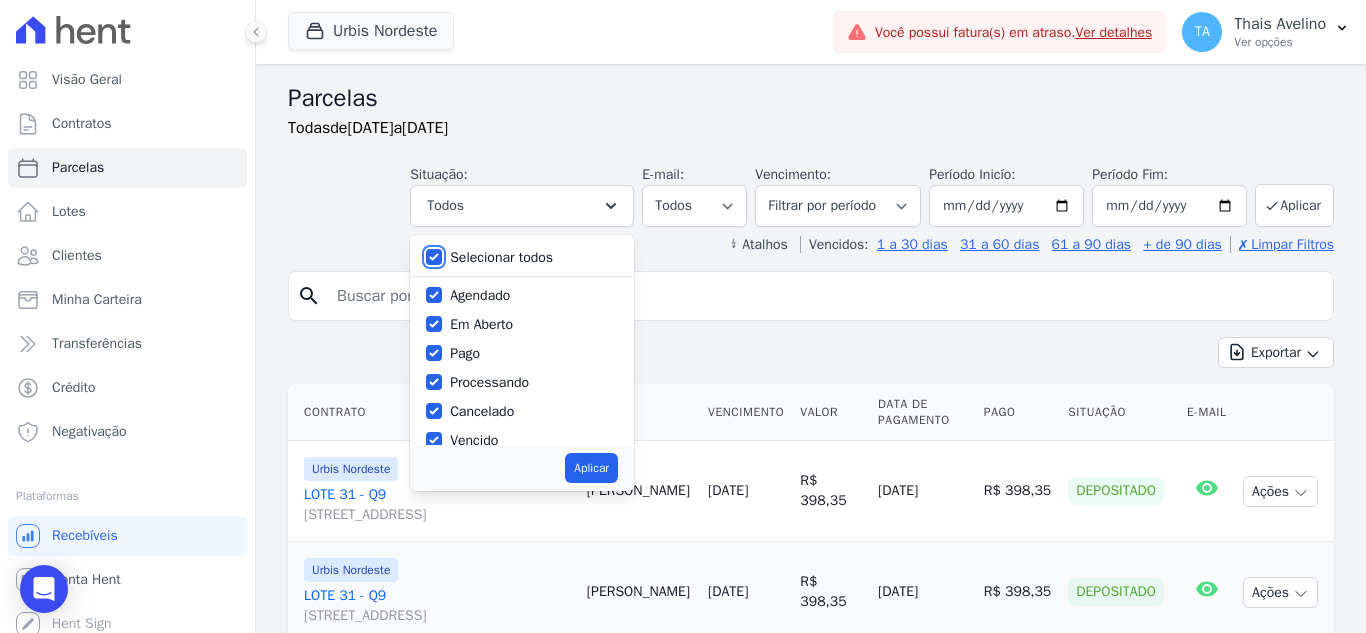 click on "Selecionar todos" at bounding box center [434, 257] 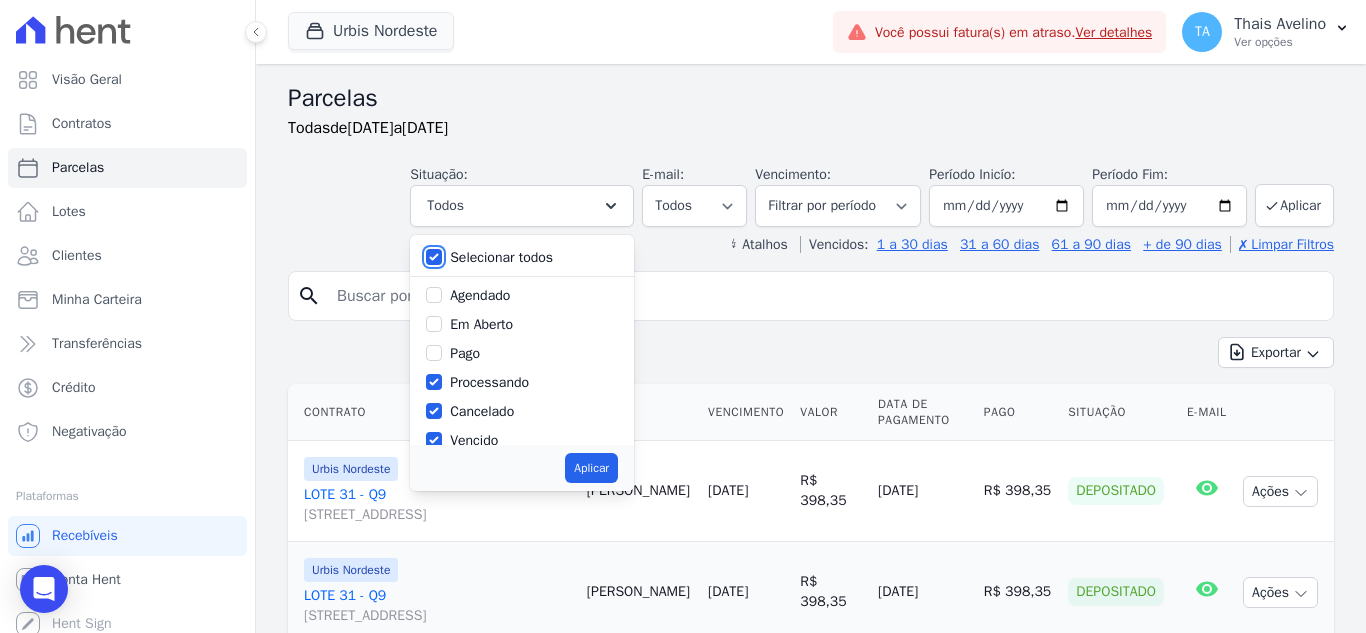 checkbox on "false" 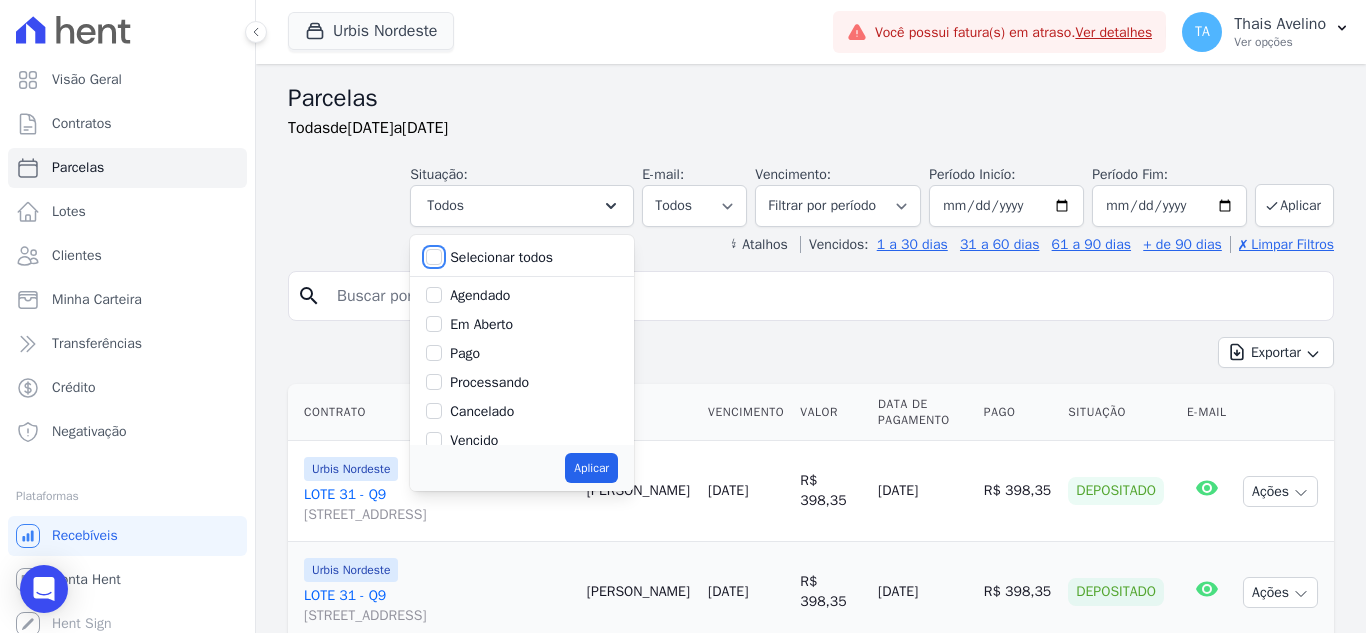 checkbox on "false" 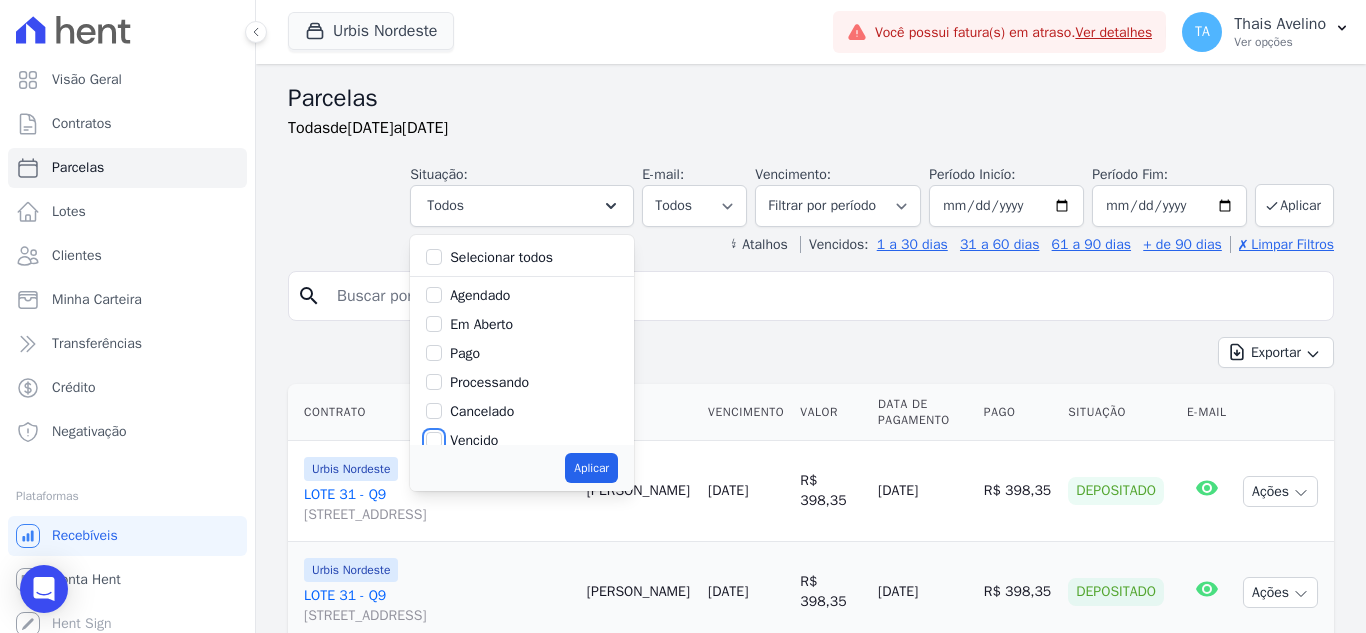 click on "Vencido" at bounding box center [434, 440] 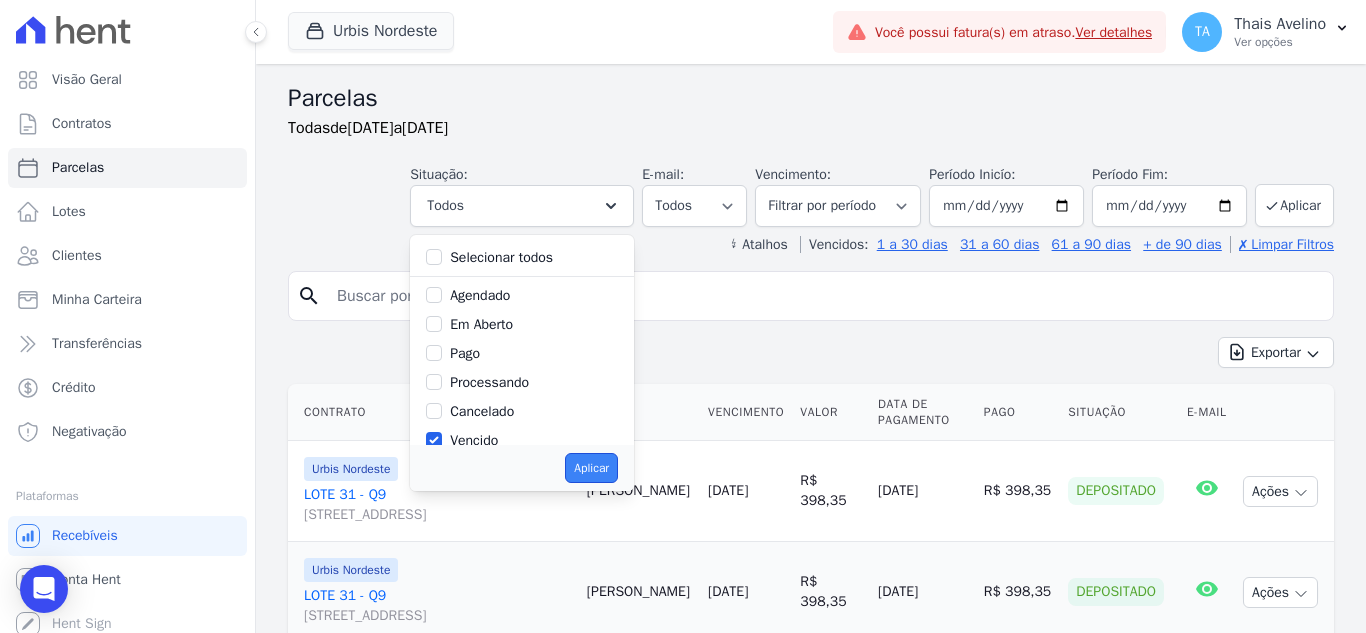 click on "Aplicar" at bounding box center [591, 468] 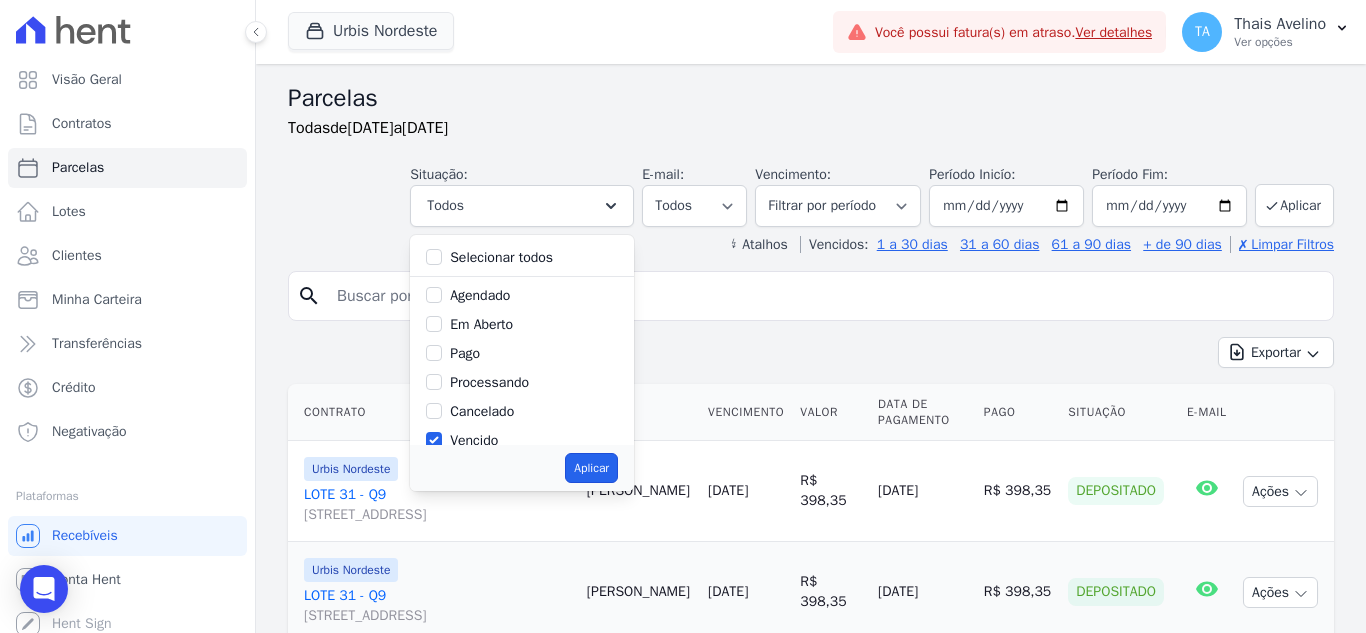 scroll, scrollTop: 36, scrollLeft: 0, axis: vertical 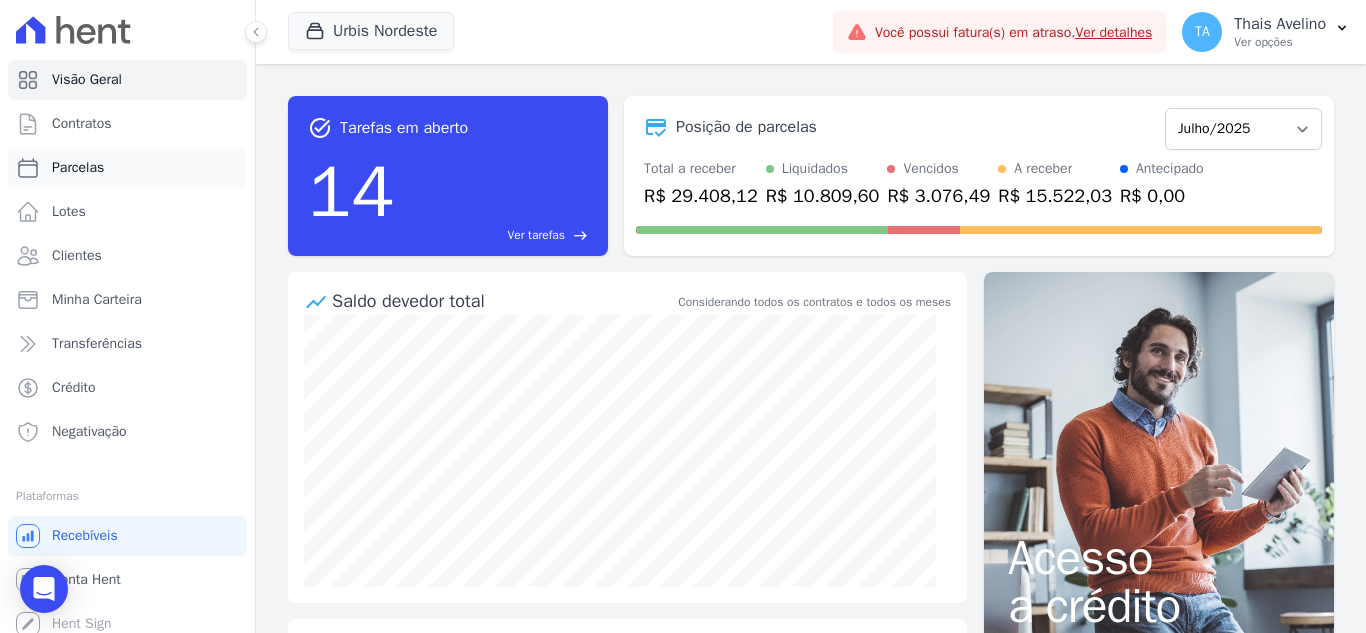 click on "Parcelas" at bounding box center [78, 168] 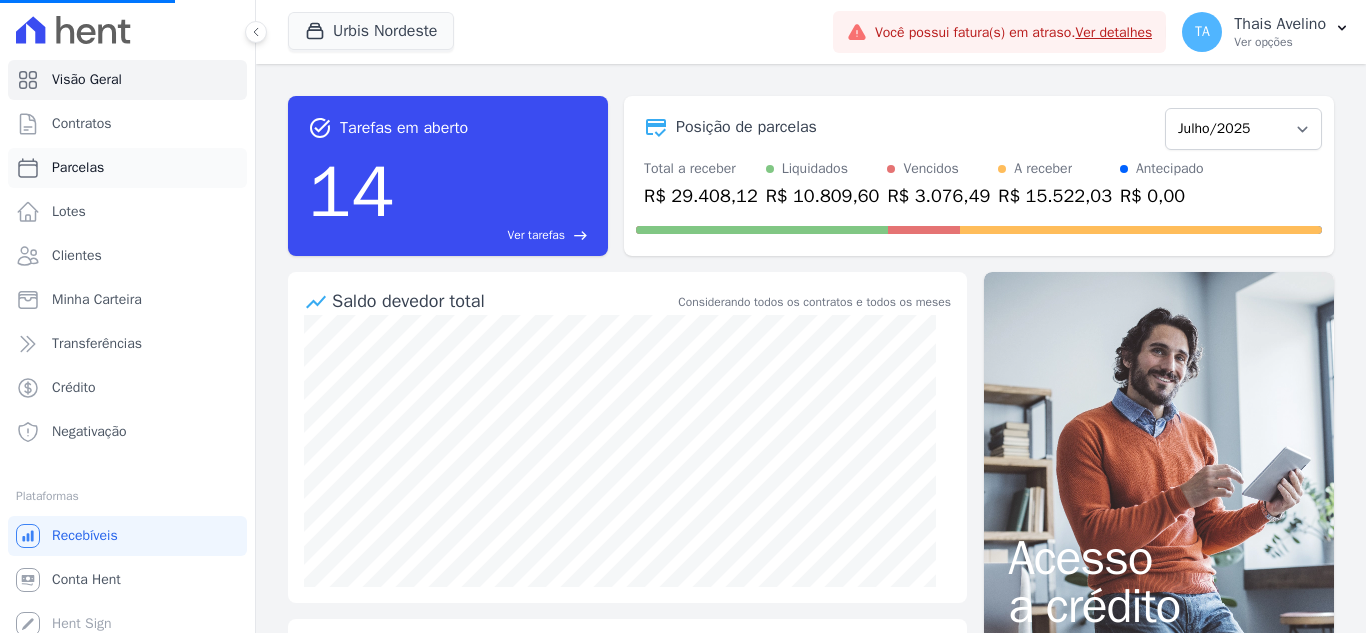 select 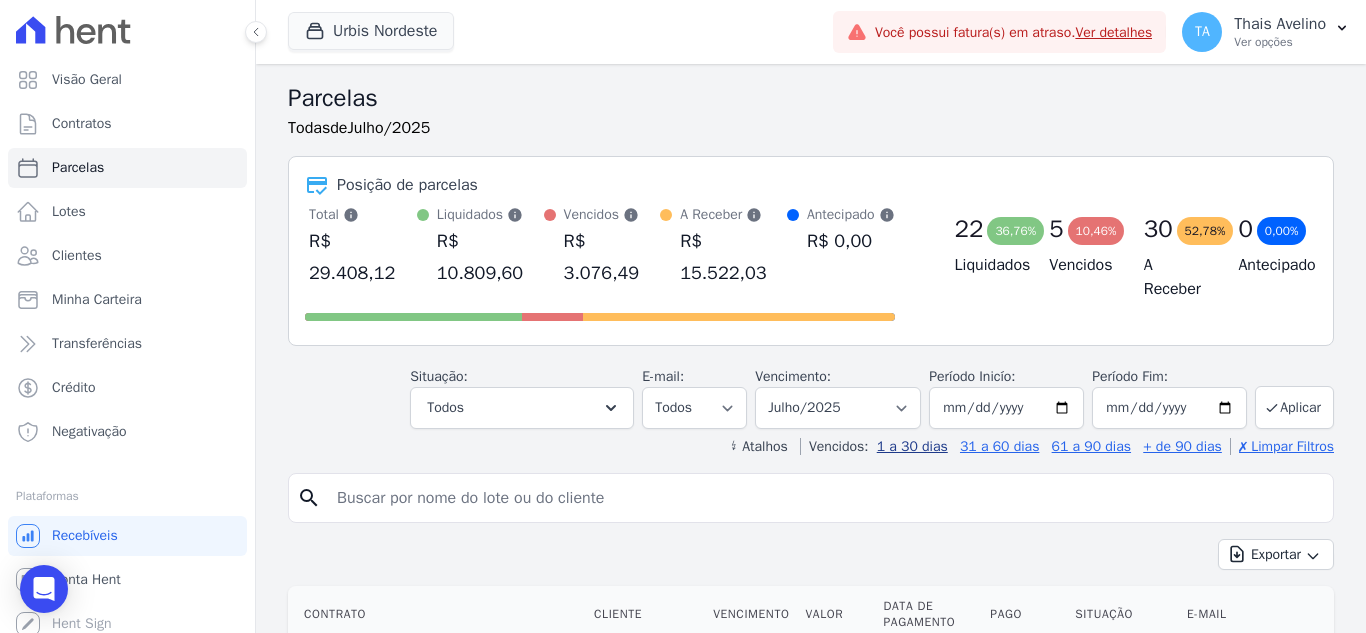 click on "1 a 30 dias" at bounding box center [912, 446] 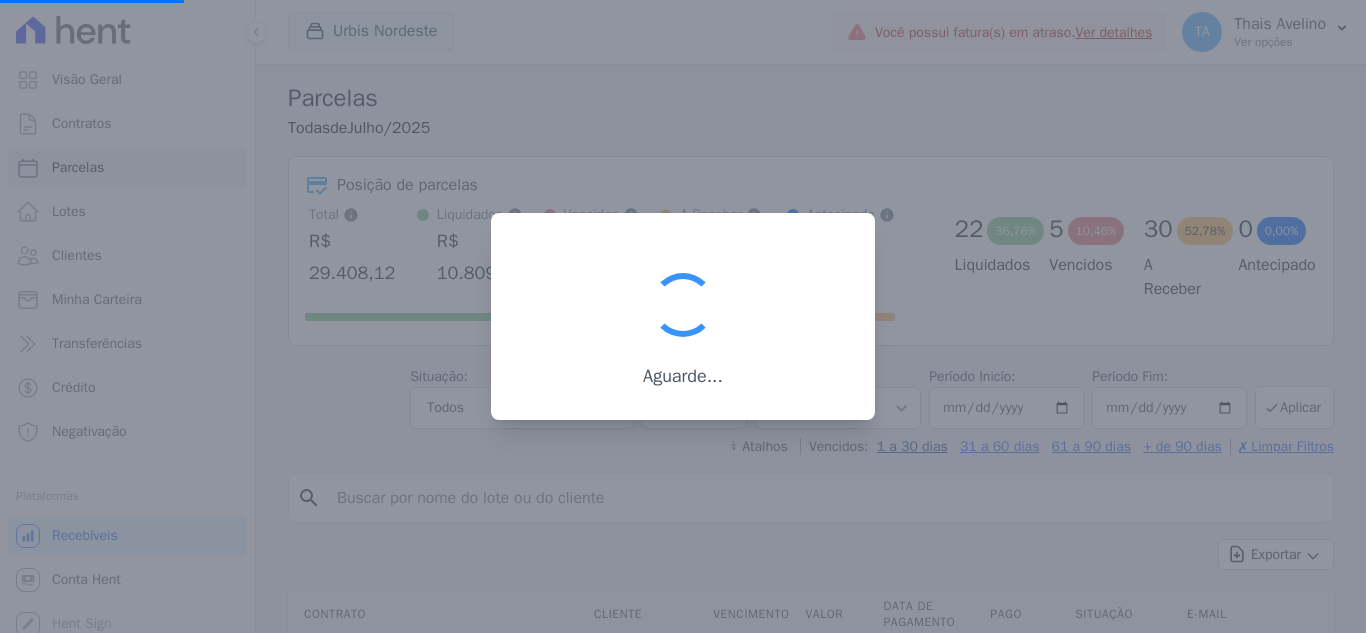 select 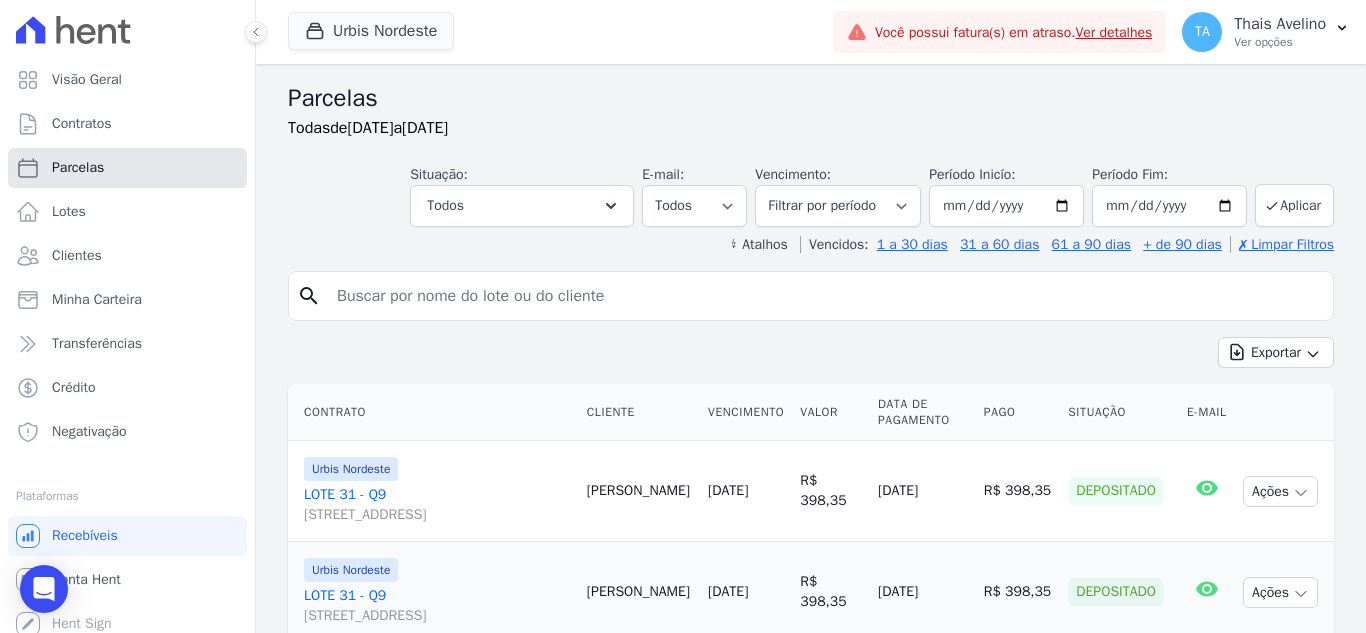click on "Parcelas" at bounding box center [127, 168] 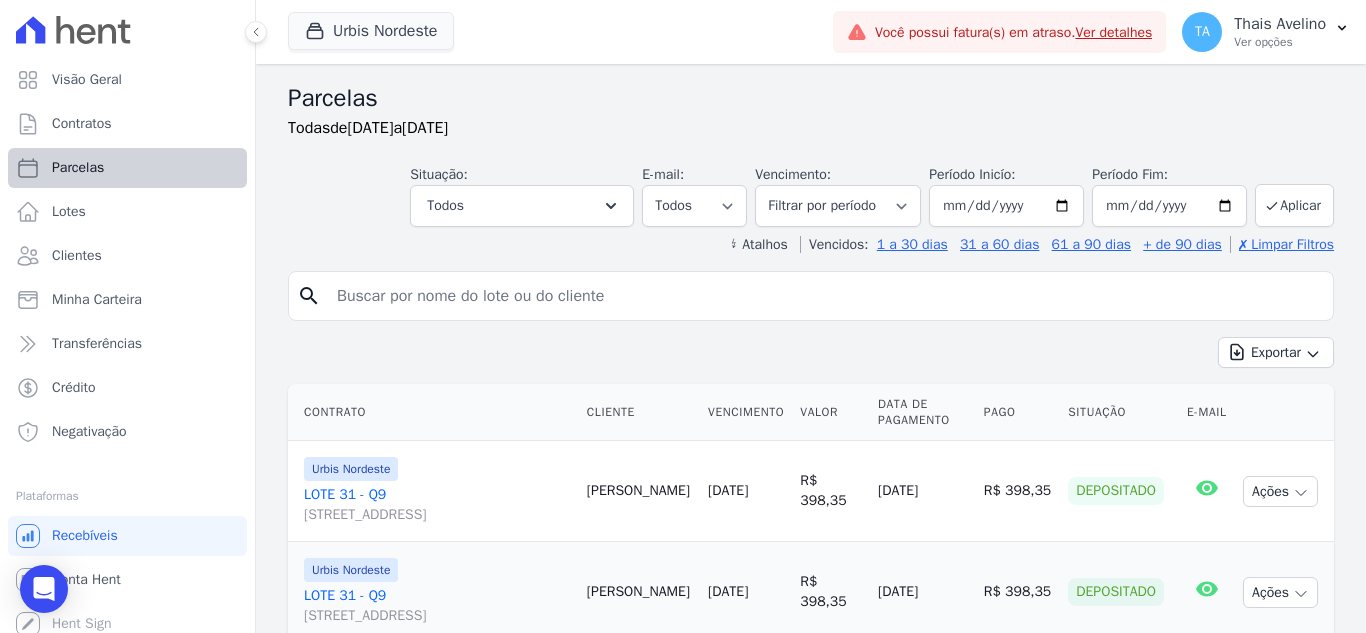 select 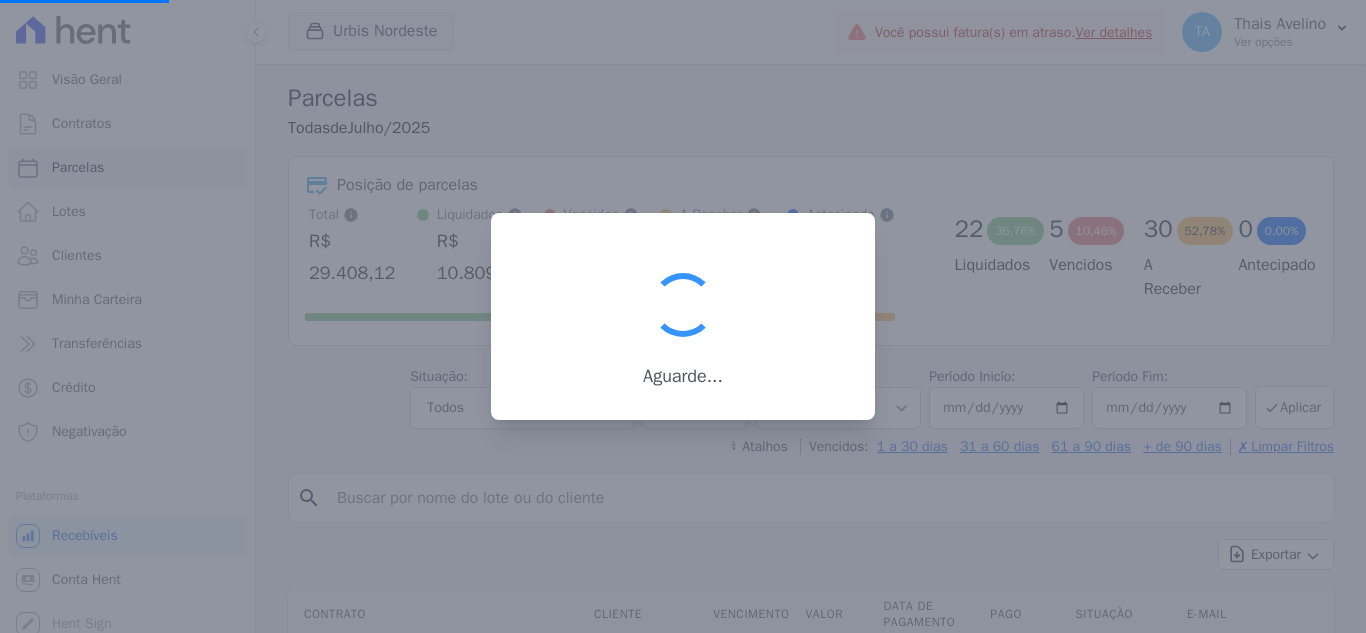 select 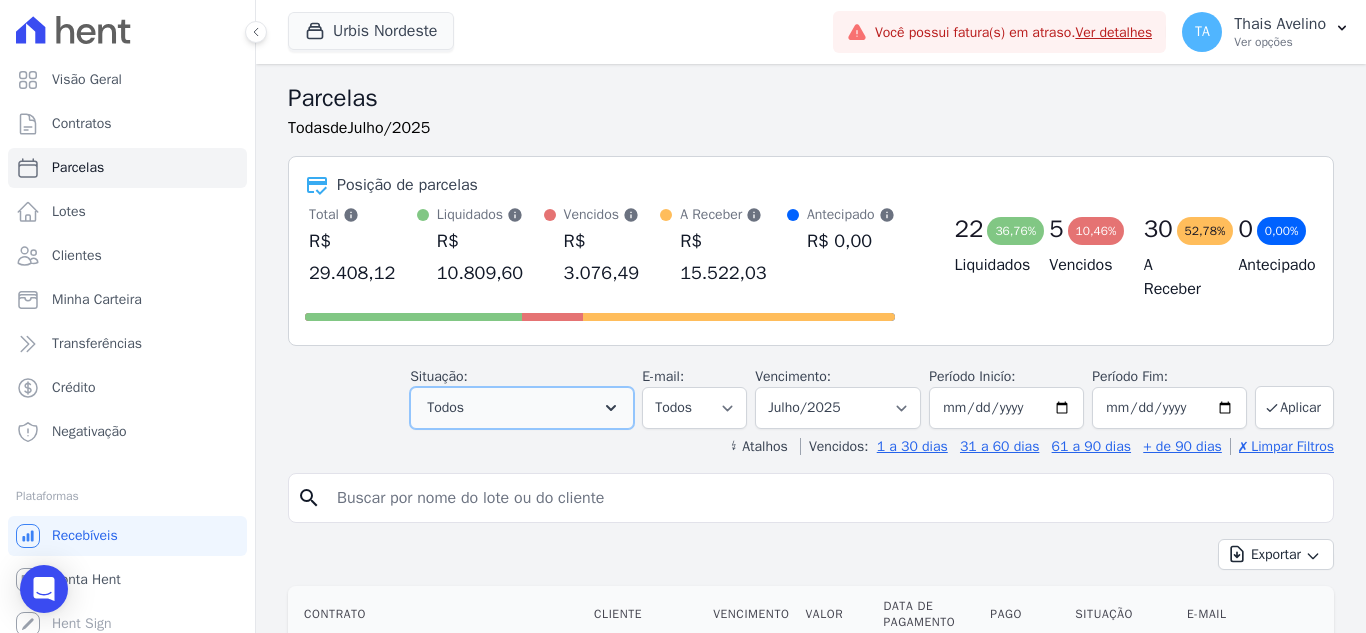 click on "Todos" at bounding box center (522, 408) 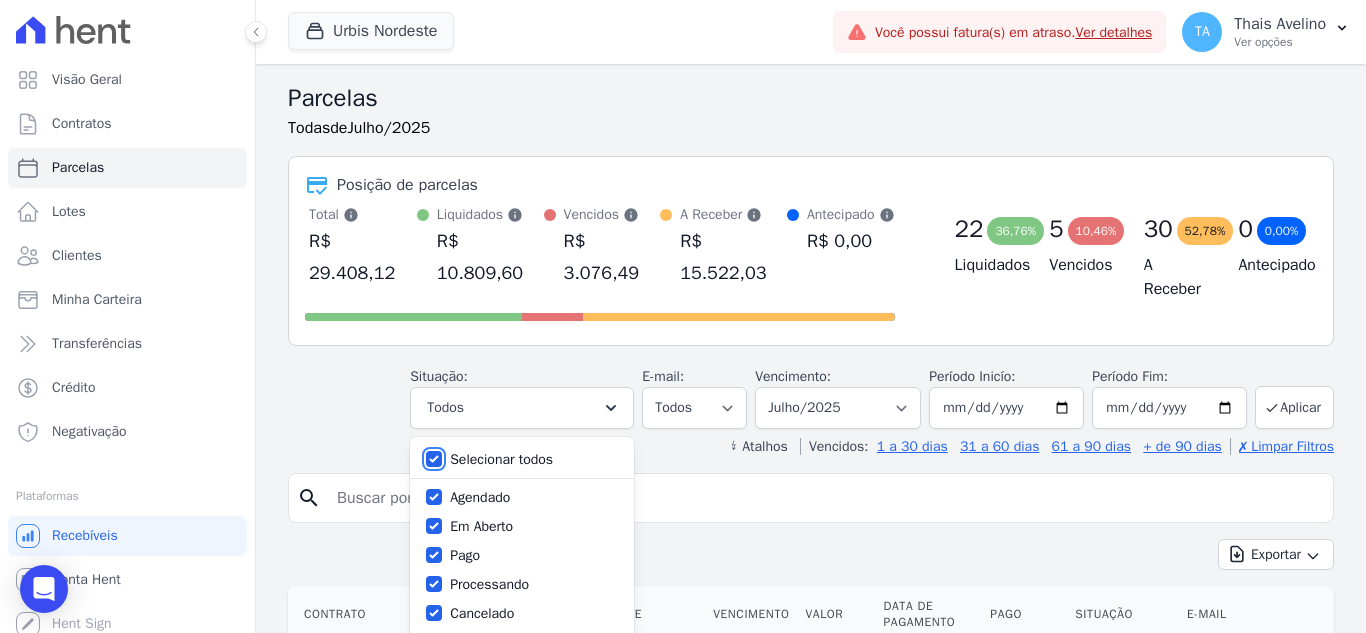 click on "Selecionar todos" at bounding box center [434, 459] 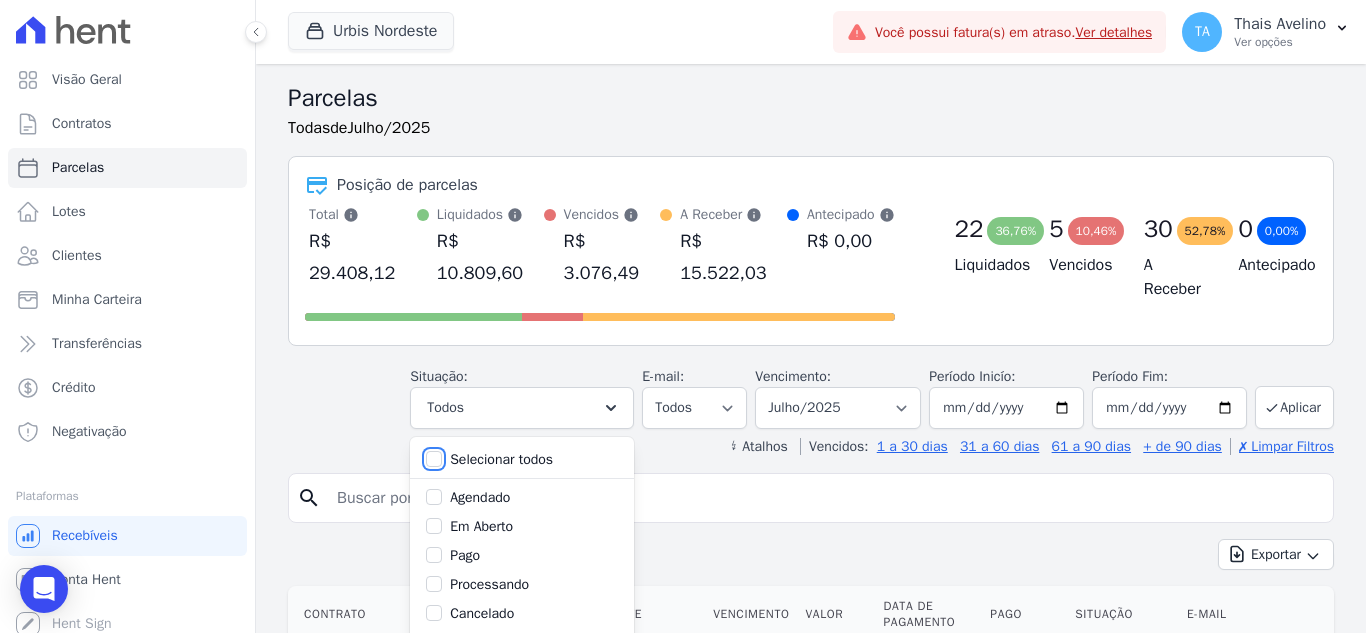 checkbox on "false" 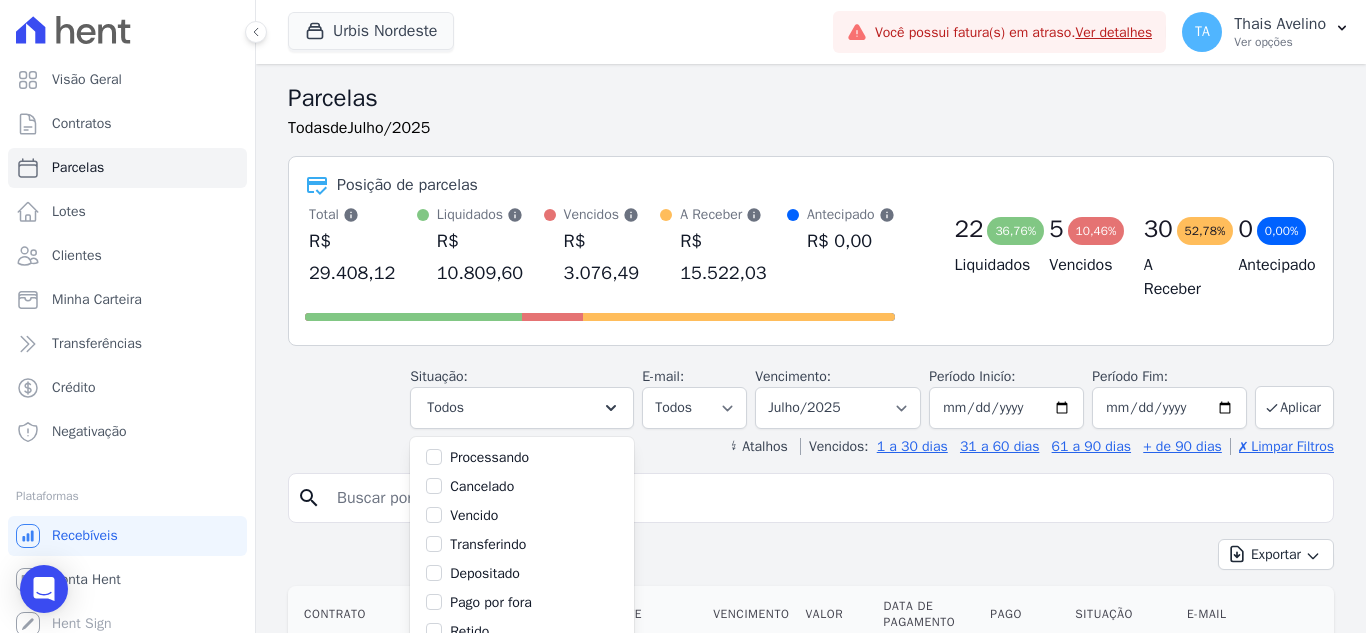 scroll, scrollTop: 134, scrollLeft: 0, axis: vertical 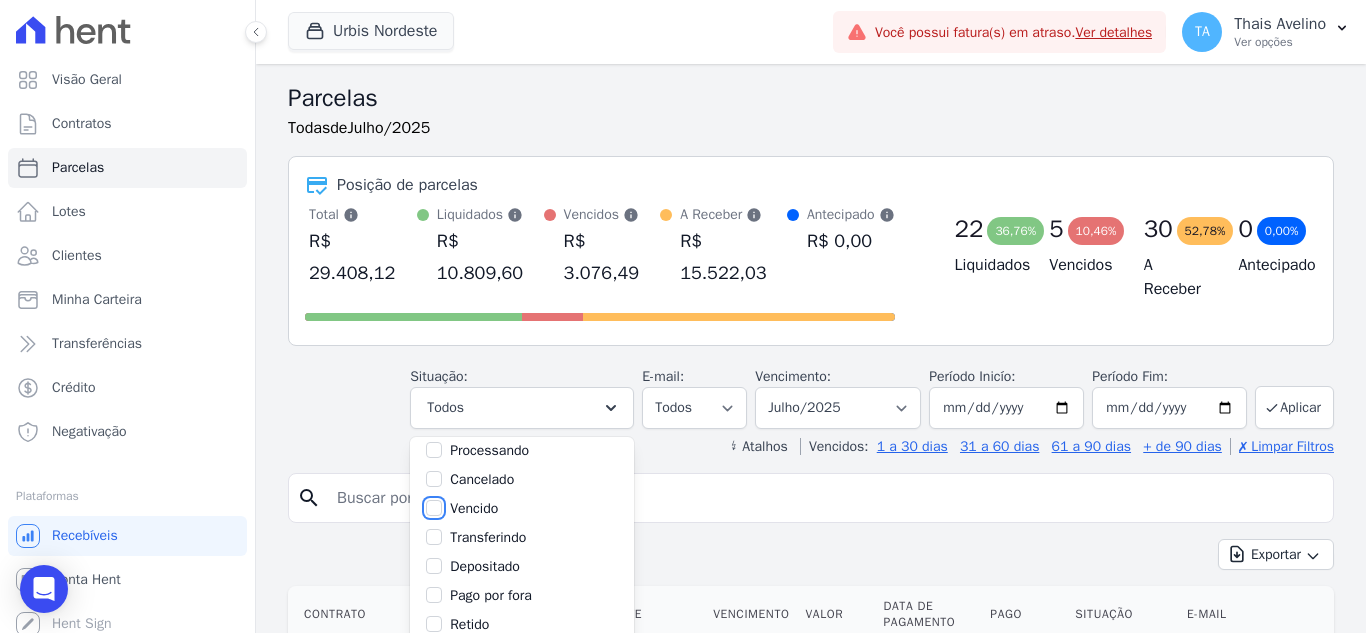 click on "Vencido" at bounding box center [434, 508] 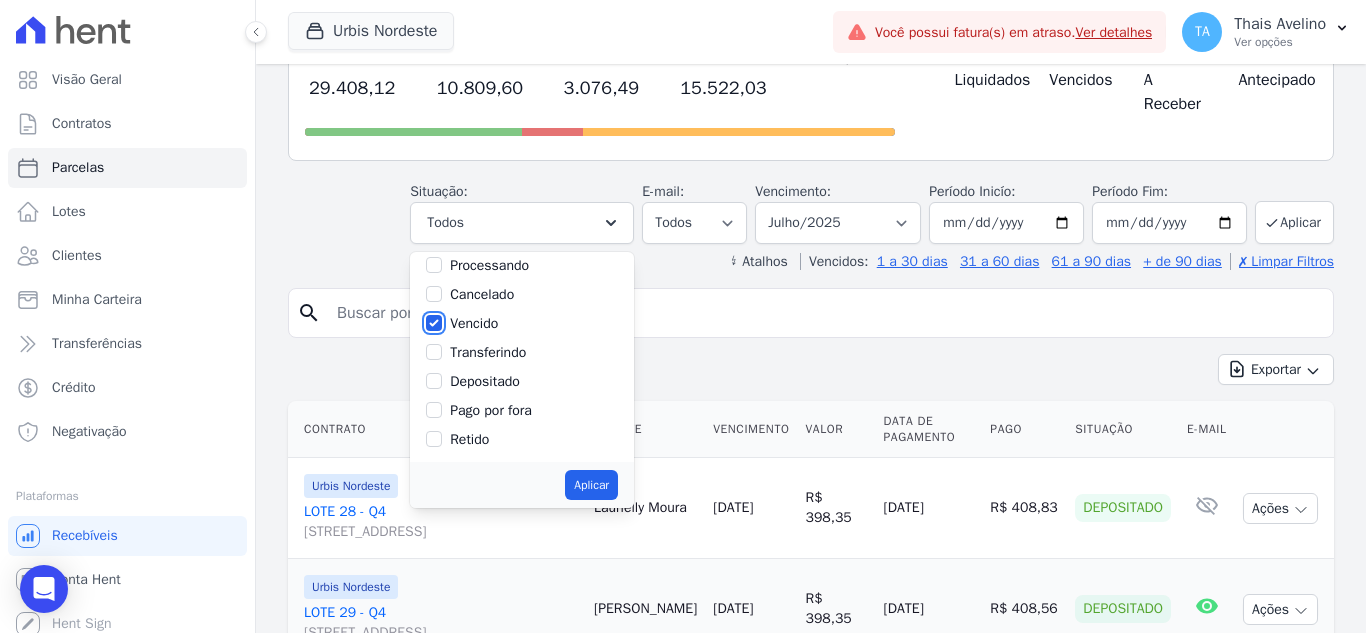 scroll, scrollTop: 200, scrollLeft: 0, axis: vertical 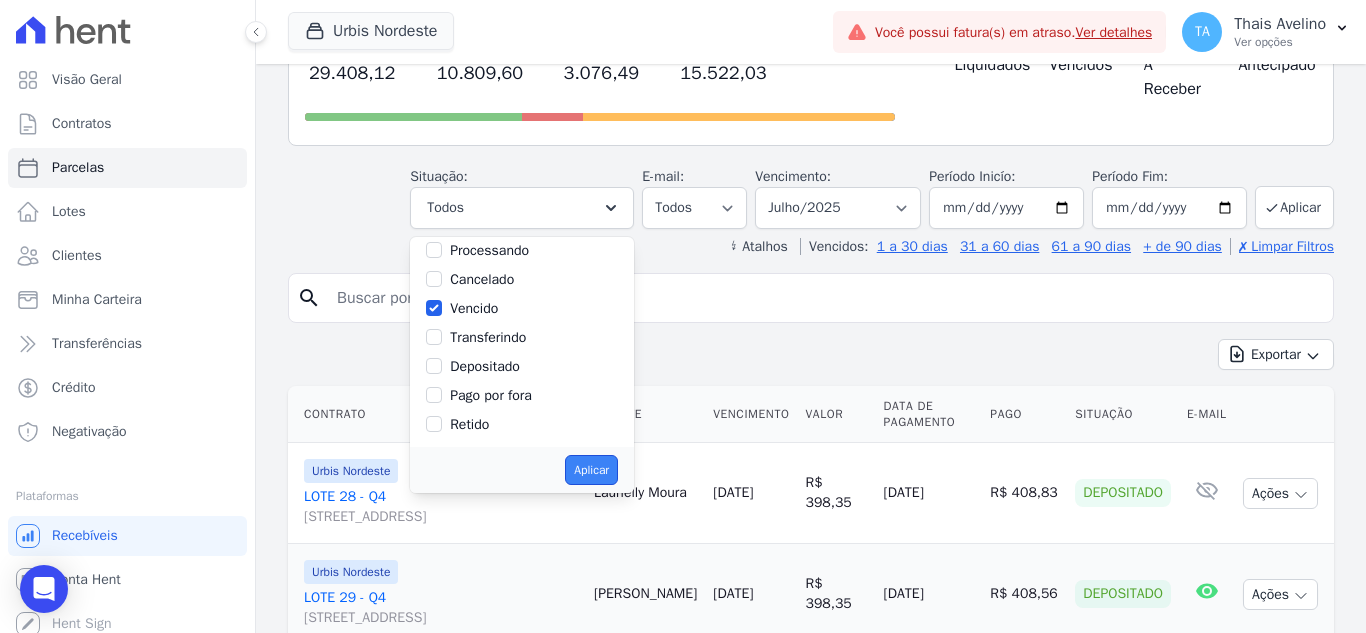 click on "Aplicar" at bounding box center (591, 470) 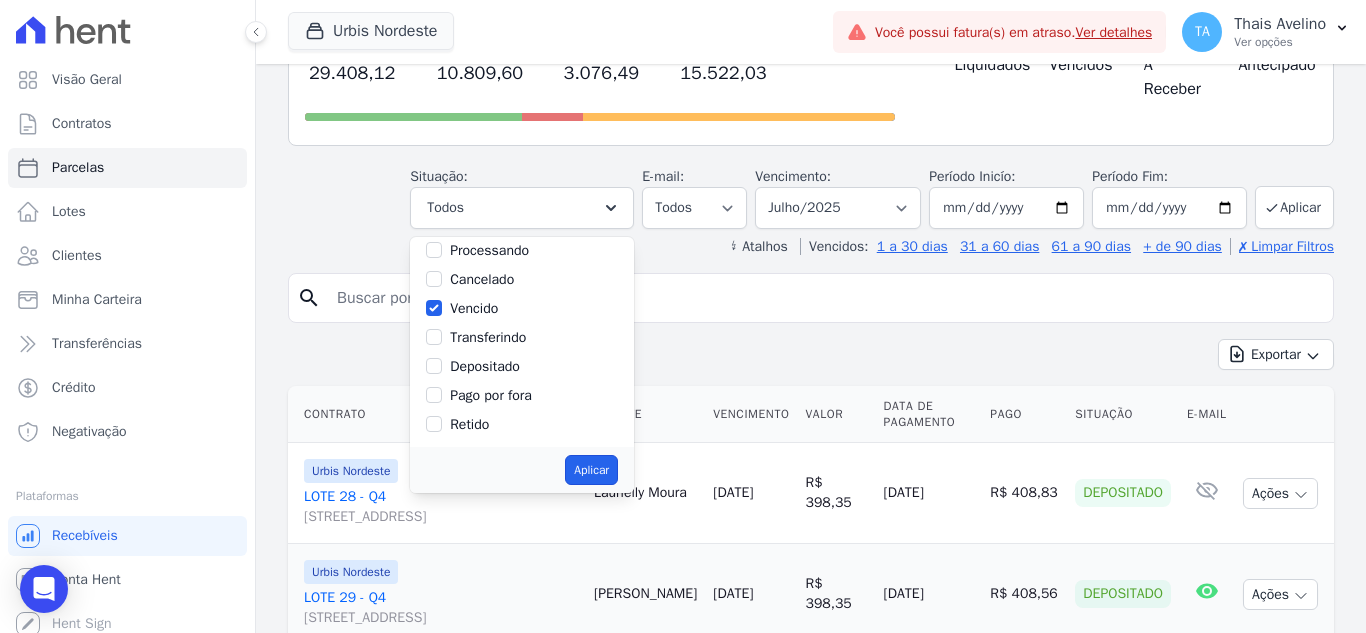 scroll, scrollTop: 36, scrollLeft: 0, axis: vertical 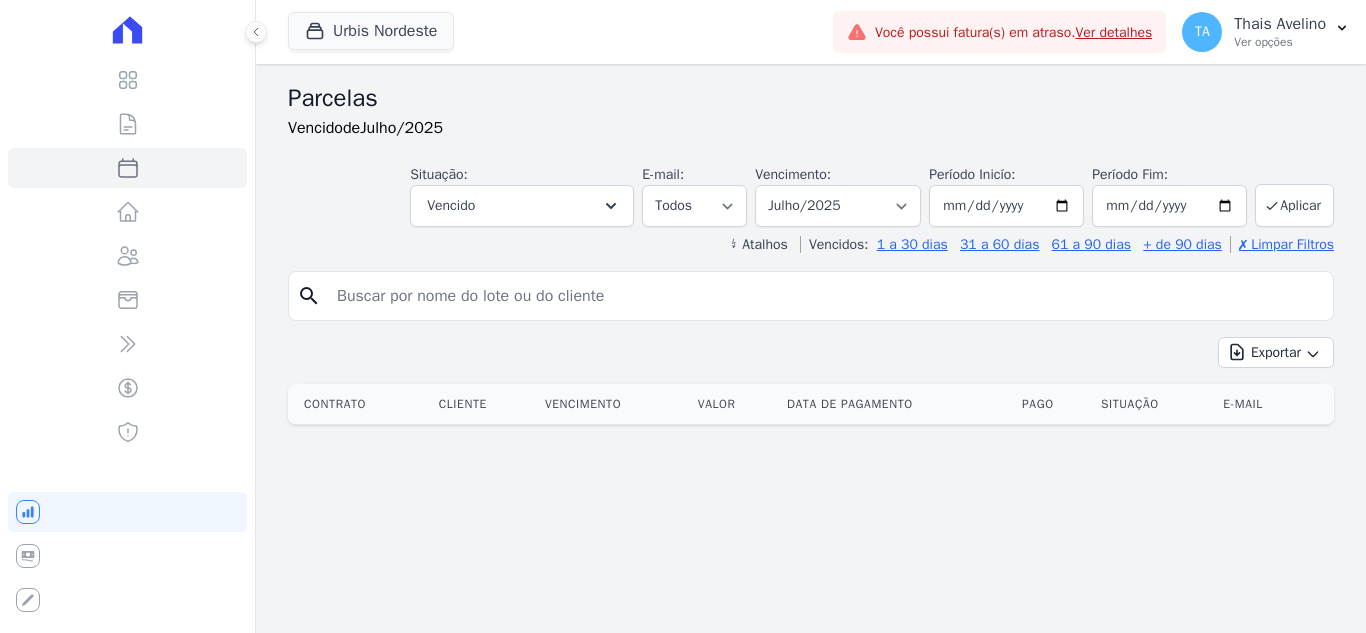 select 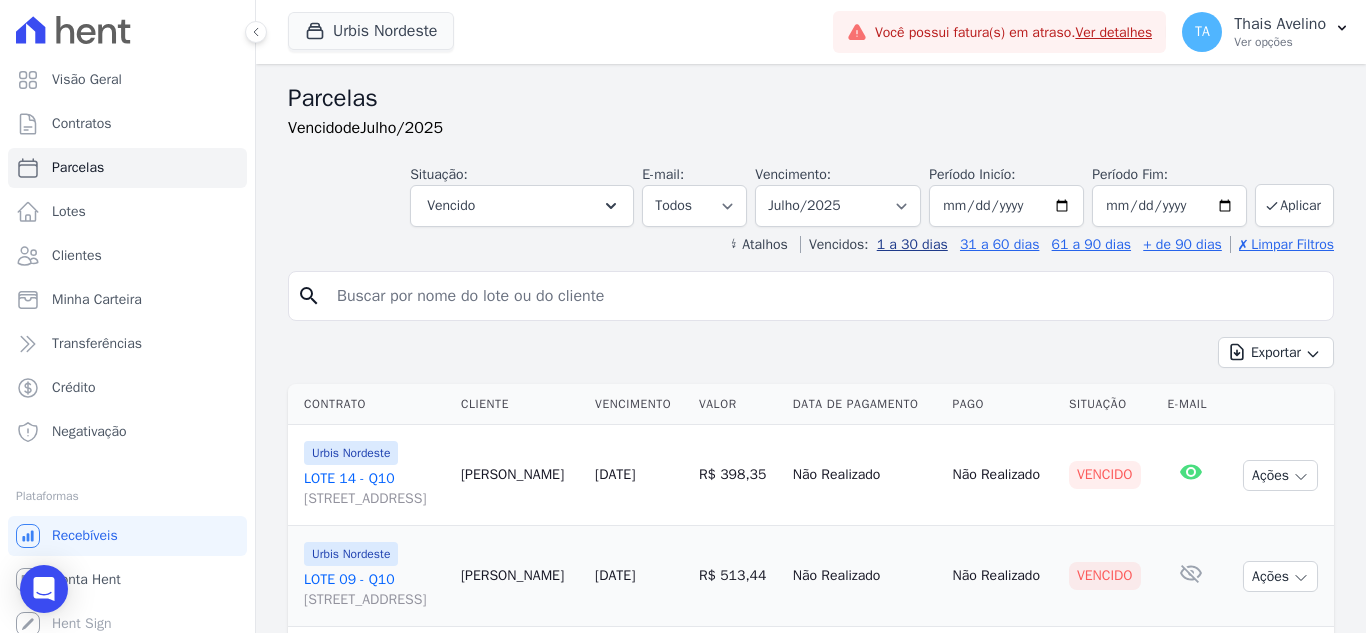 click on "1 a 30 dias" at bounding box center [912, 244] 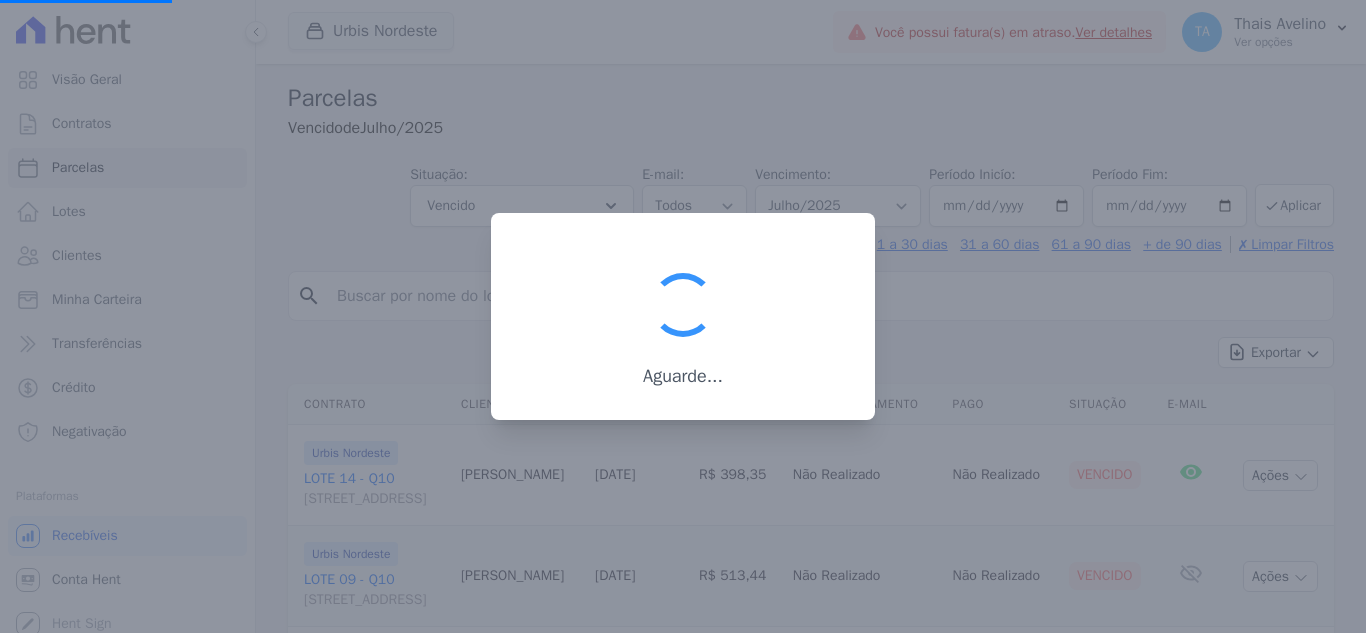 select 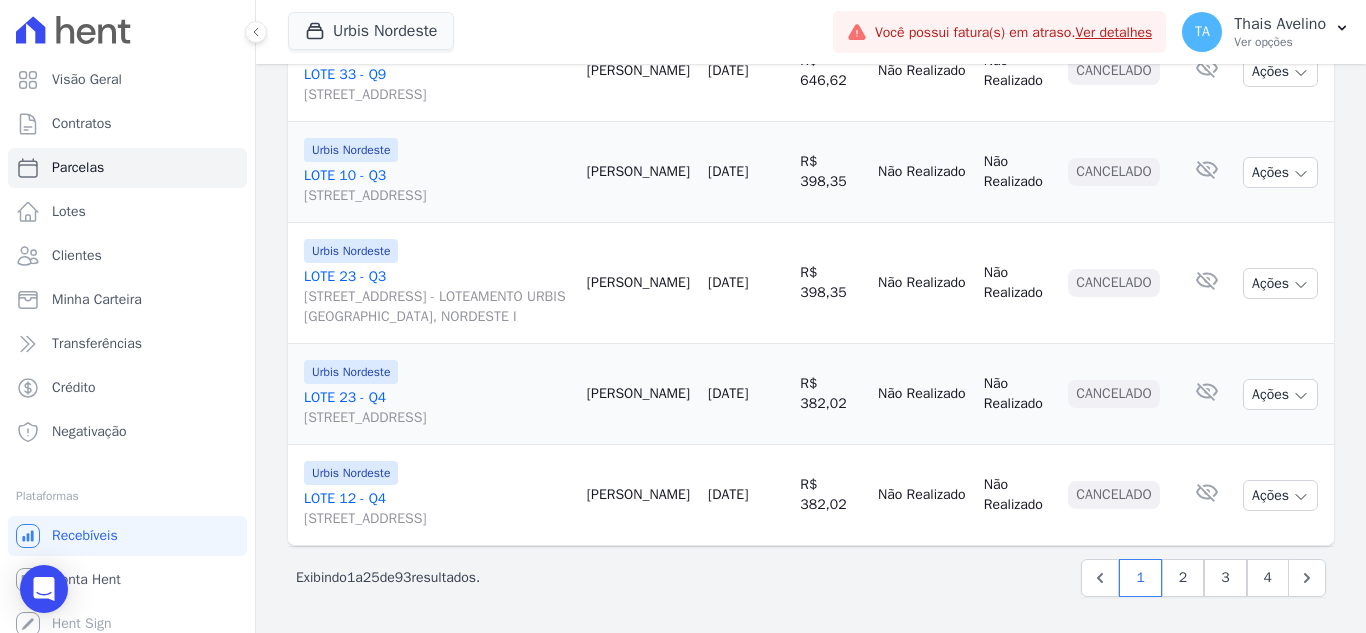 scroll, scrollTop: 2900, scrollLeft: 0, axis: vertical 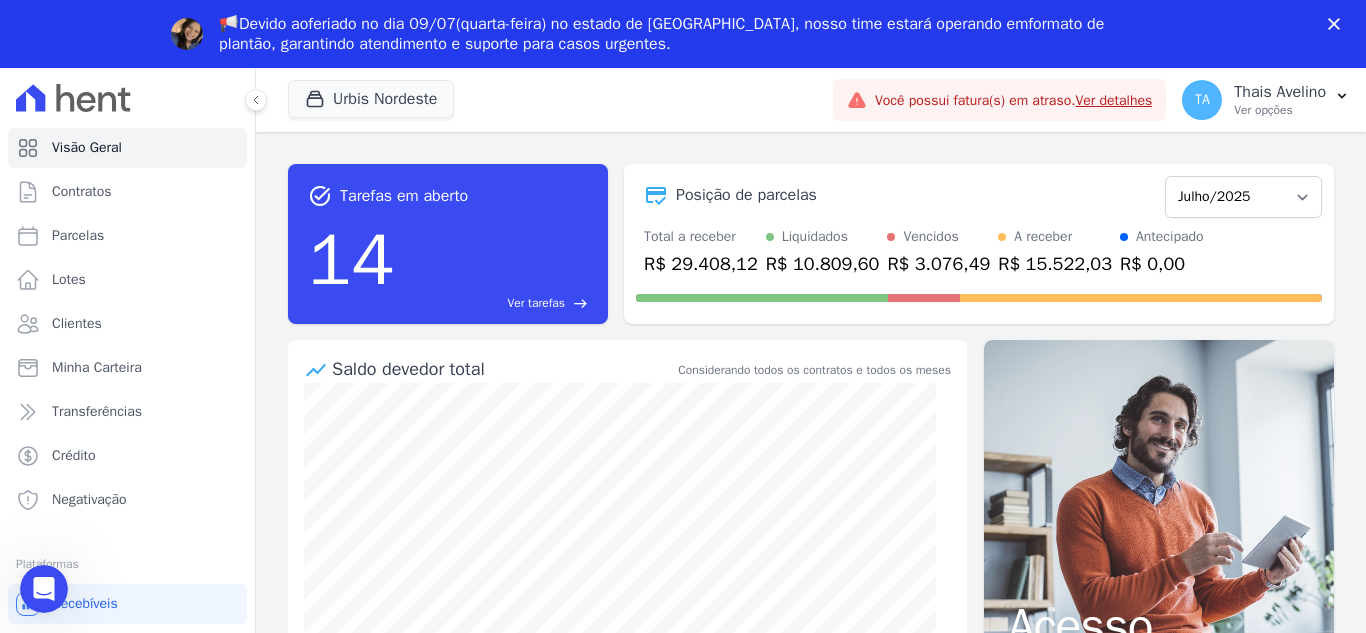 click 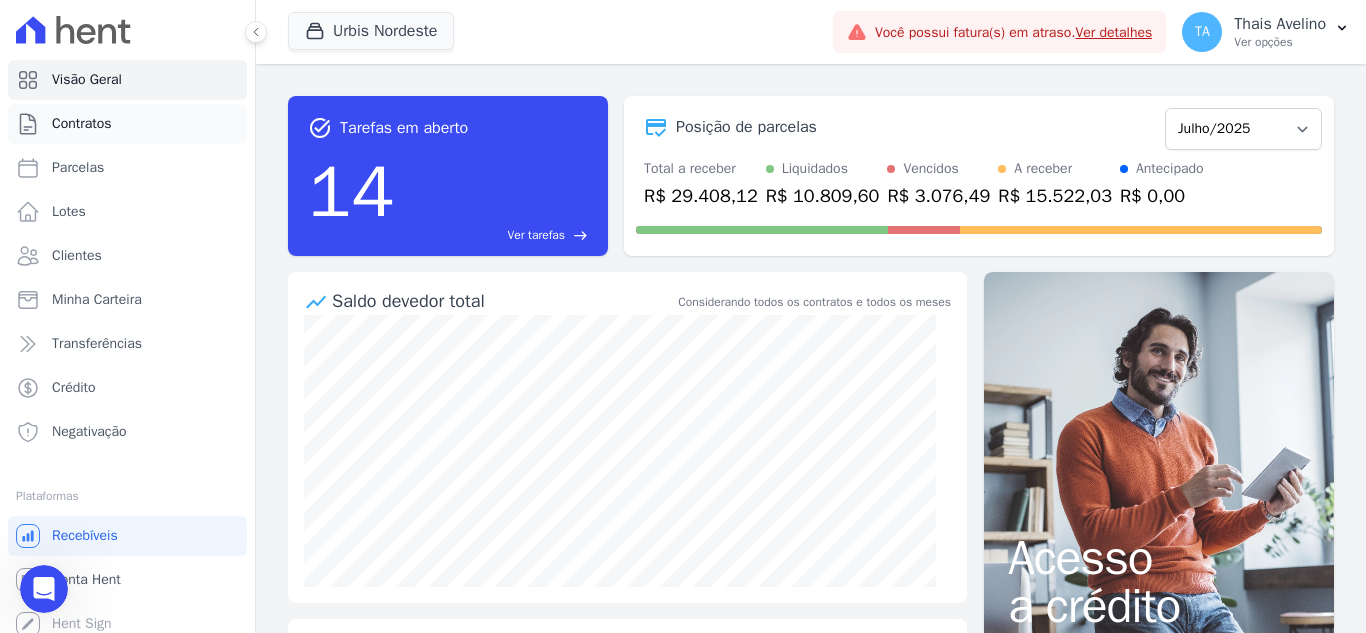 click on "Contratos" at bounding box center [82, 124] 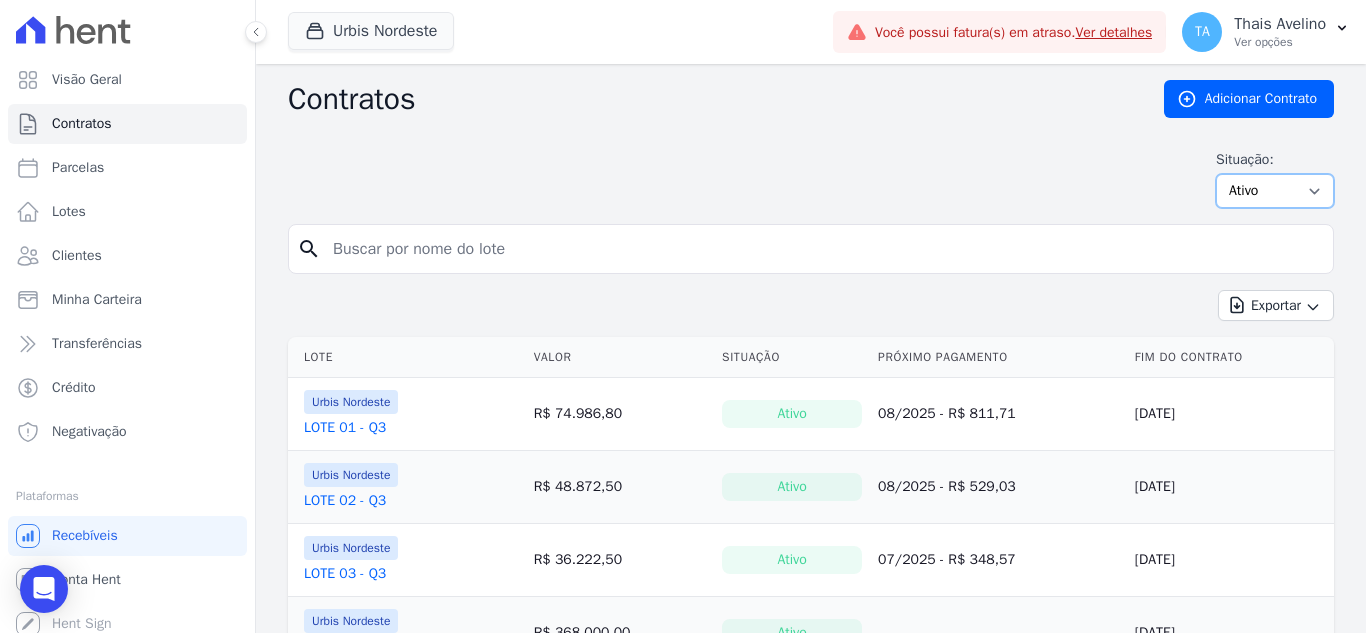 click on "Ativo
Todos
Pausado
Distratado
Rascunho
Expirado
Encerrado" at bounding box center (1275, 191) 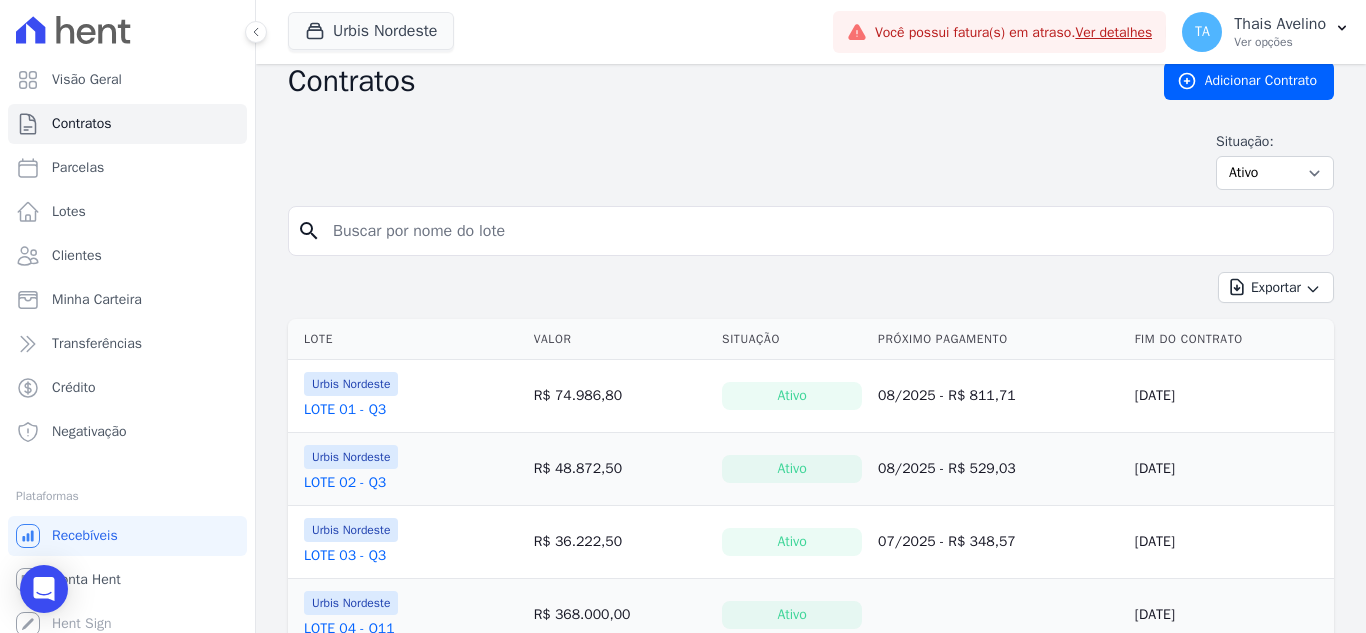 scroll, scrollTop: 0, scrollLeft: 0, axis: both 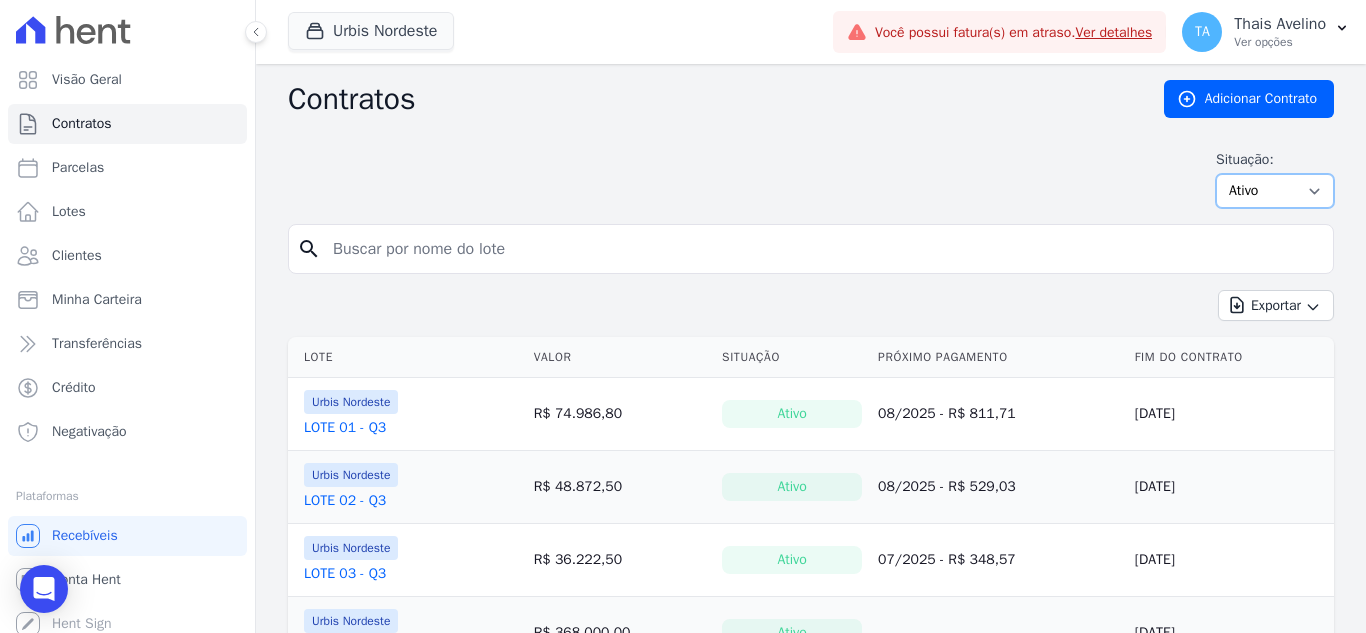 click on "Ativo
Todos
Pausado
Distratado
Rascunho
Expirado
Encerrado" at bounding box center [1275, 191] 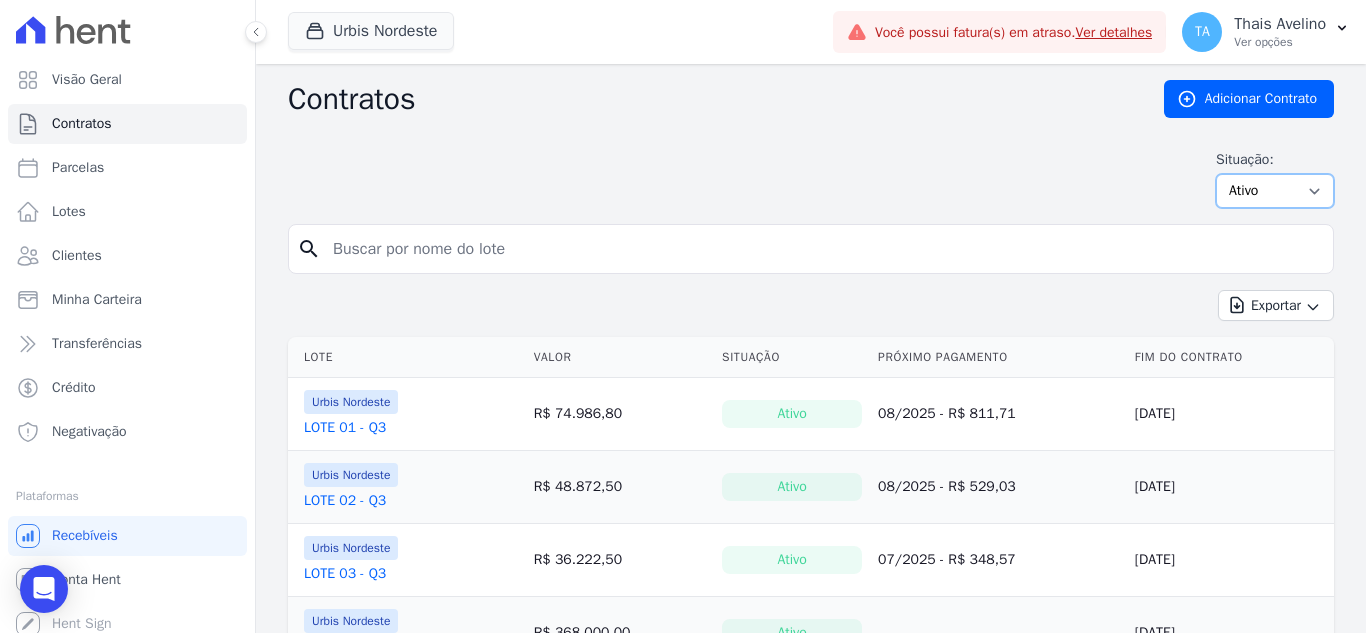 select on "finished" 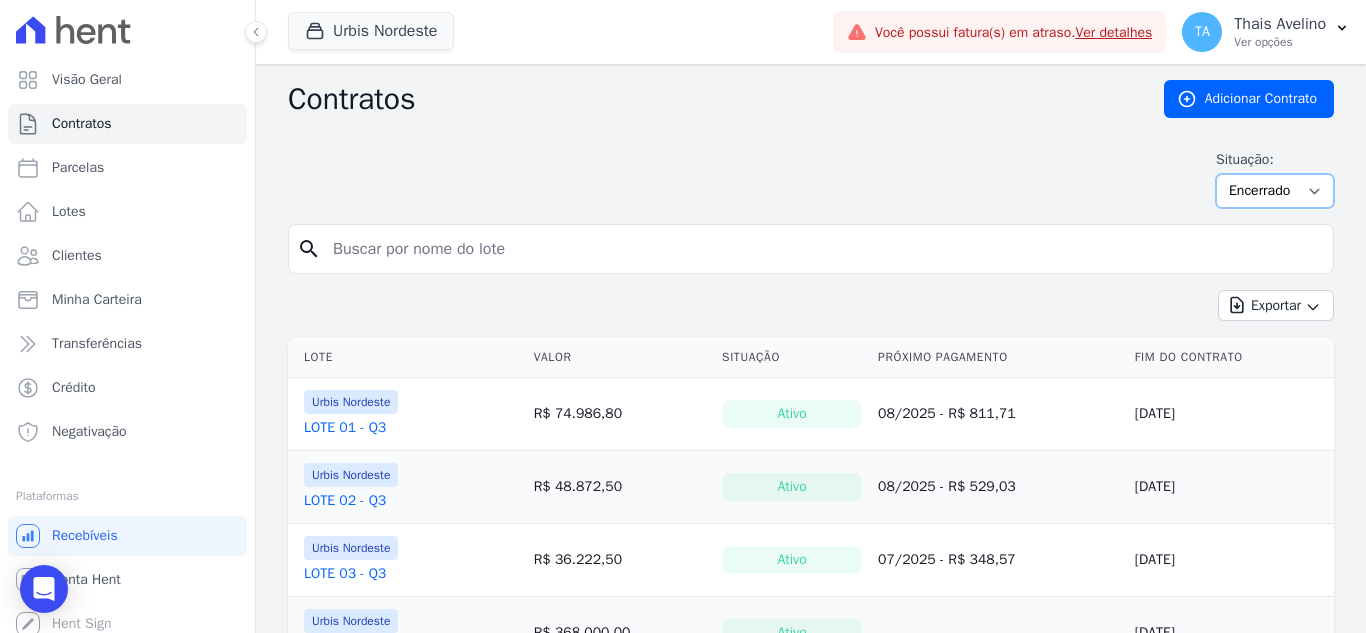 click on "Ativo
Todos
Pausado
Distratado
Rascunho
Expirado
Encerrado" at bounding box center [1275, 191] 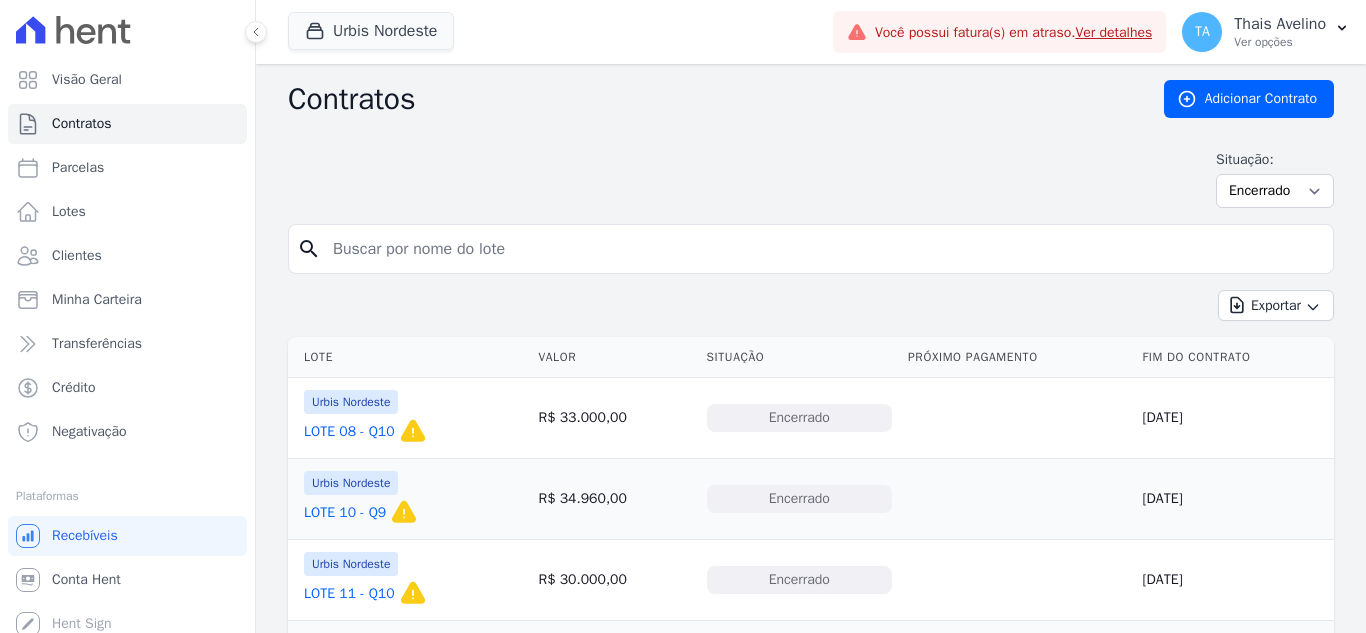 scroll, scrollTop: 0, scrollLeft: 0, axis: both 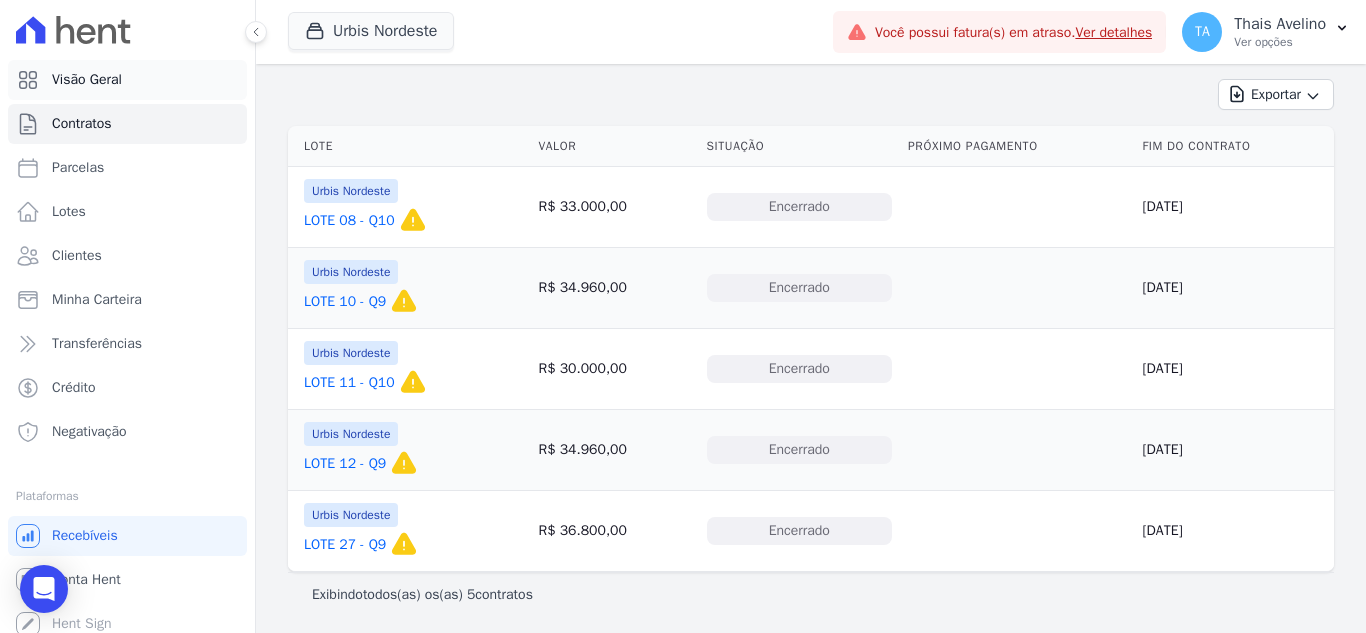 click on "Visão Geral" at bounding box center (87, 80) 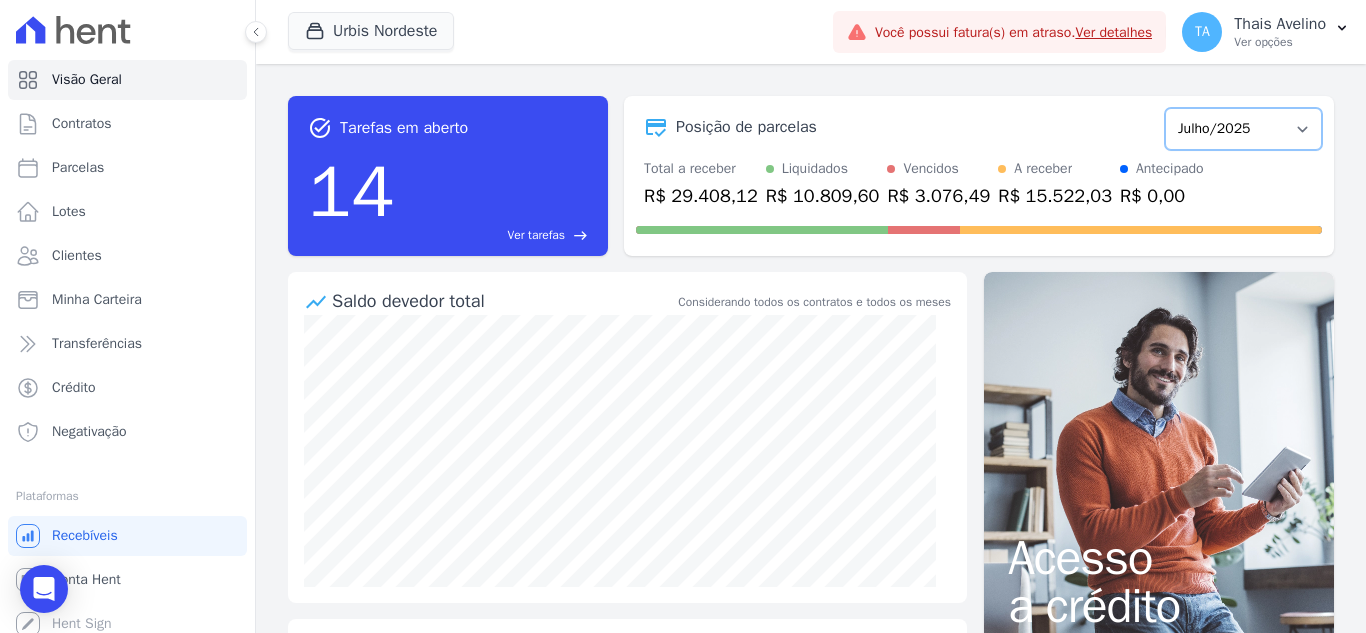 click on "Agosto/2022
Setembro/2022
Outubro/2022
Novembro/2022
Dezembro/2022
[GEOGRAPHIC_DATA]/2023
Fevereiro/2023
Março/2023
Abril/2023
Maio/2023
Junho/2023
Julho/2023
Agosto/2023
Setembro/2023
Outubro/2023
Novembro/2023
Dezembro/2023
Janeiro/2024
Fevereiro/2024
Março/2024
Abril/2024
Maio/2024
Junho/2024
Julho/2024
Agosto/2024
Setembro/2024
Outubro/2024
Novembro/2024
Dezembro/2024
[GEOGRAPHIC_DATA]/2025
Fevereiro/2025
Março/2025
Abril/2025
Maio/2025
Junho/2025
Julho/2025
Agosto/2025
Setembro/2025
Outubro/2025
Novembro/2025
Dezembro/2025
Janeiro/2026
Fevereiro/2026
Março/2026
Abril/2026
Maio/2026
Junho/2026
Julho/2026
Agosto/2026
Setembro/2026
Outubro/2026
Novembro/2026
Dezembro/2026
Janeiro/2027
Fevereiro/2027
Março/2027
Abril/2027
Maio/2027
Junho/2027
Julho/2027
Agosto/2027
Setembro/2027
Outubro/2027
Novembro/2027
Dezembro/2027
Janeiro/2028
Fevereiro/2028
Março/2028
Abril/2028" at bounding box center (1243, 129) 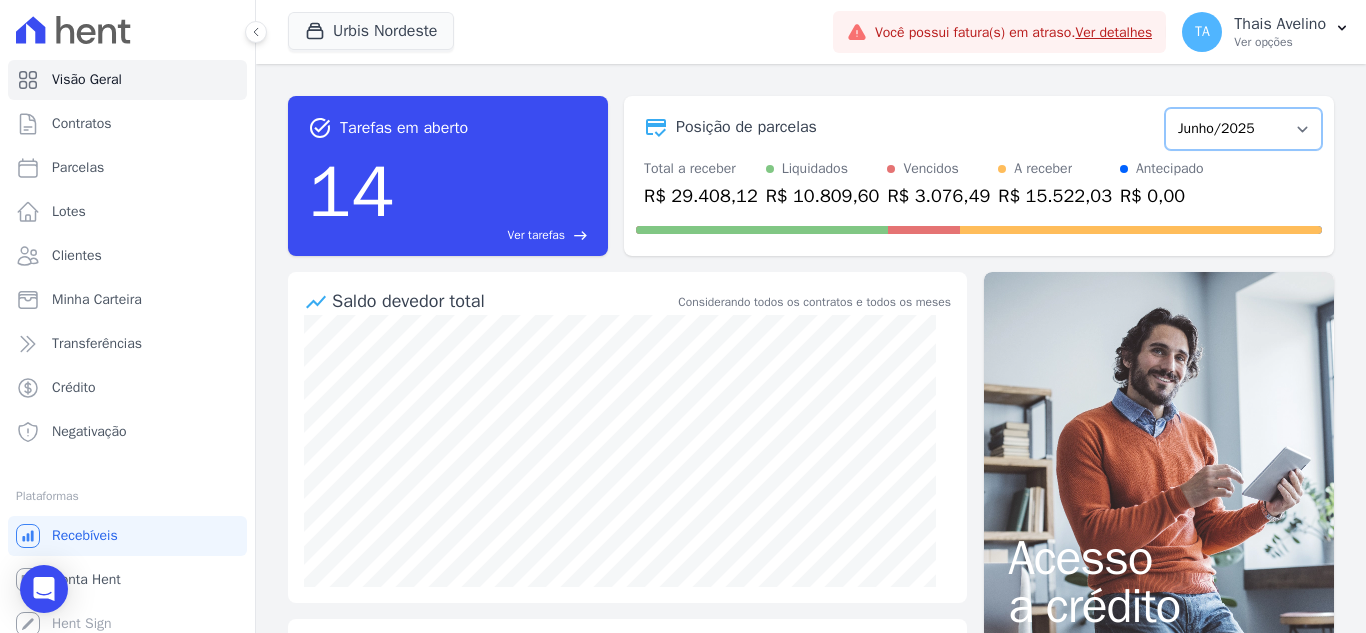 click on "Agosto/2022
Setembro/2022
Outubro/2022
Novembro/2022
Dezembro/2022
[GEOGRAPHIC_DATA]/2023
Fevereiro/2023
Março/2023
Abril/2023
Maio/2023
Junho/2023
Julho/2023
Agosto/2023
Setembro/2023
Outubro/2023
Novembro/2023
Dezembro/2023
Janeiro/2024
Fevereiro/2024
Março/2024
Abril/2024
Maio/2024
Junho/2024
Julho/2024
Agosto/2024
Setembro/2024
Outubro/2024
Novembro/2024
Dezembro/2024
[GEOGRAPHIC_DATA]/2025
Fevereiro/2025
Março/2025
Abril/2025
Maio/2025
Junho/2025
Julho/2025
Agosto/2025
Setembro/2025
Outubro/2025
Novembro/2025
Dezembro/2025
Janeiro/2026
Fevereiro/2026
Março/2026
Abril/2026
Maio/2026
Junho/2026
Julho/2026
Agosto/2026
Setembro/2026
Outubro/2026
Novembro/2026
Dezembro/2026
Janeiro/2027
Fevereiro/2027
Março/2027
Abril/2027
Maio/2027
Junho/2027
Julho/2027
Agosto/2027
Setembro/2027
Outubro/2027
Novembro/2027
Dezembro/2027
Janeiro/2028
Fevereiro/2028
Março/2028
Abril/2028" at bounding box center (1243, 129) 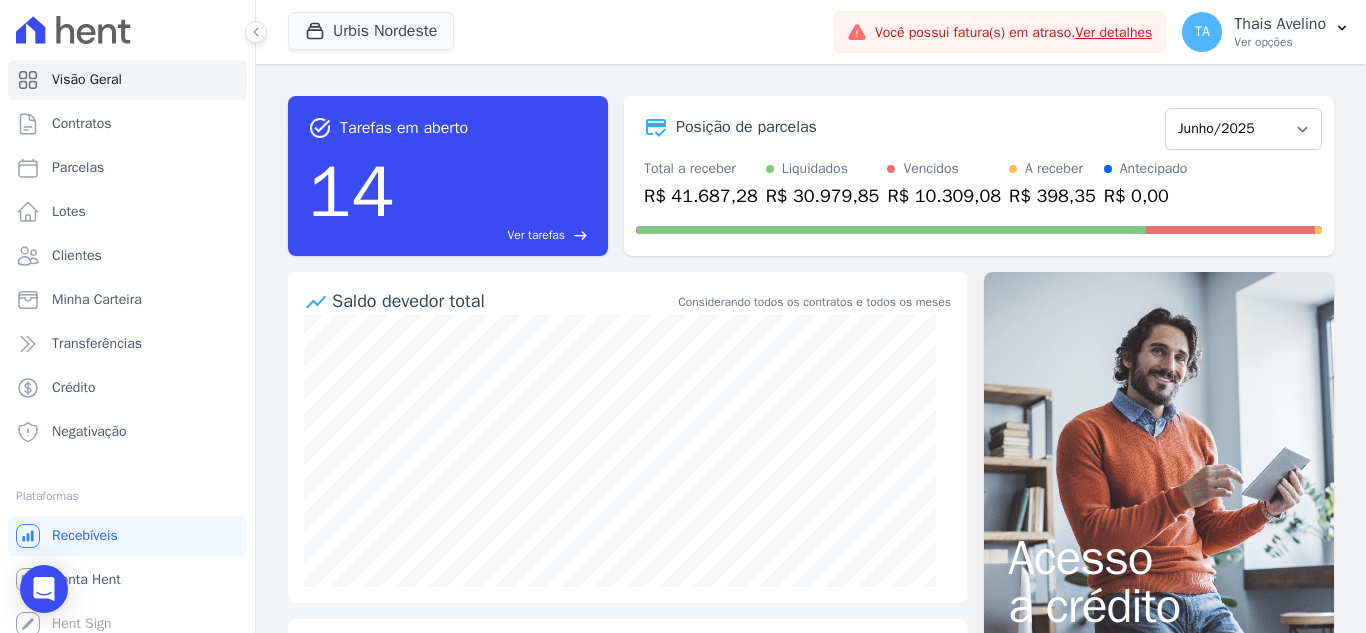 scroll, scrollTop: 0, scrollLeft: 0, axis: both 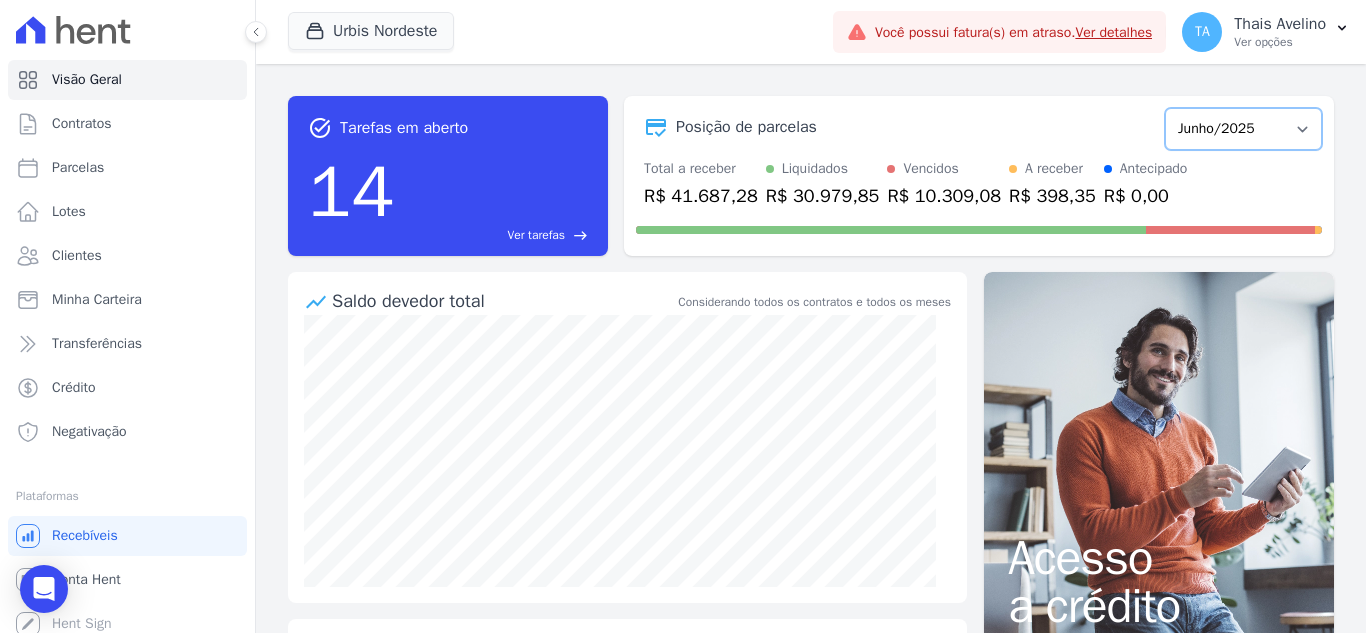 click on "Agosto/2022
Setembro/2022
Outubro/2022
Novembro/2022
Dezembro/2022
[GEOGRAPHIC_DATA]/2023
Fevereiro/2023
Março/2023
Abril/2023
Maio/2023
Junho/2023
Julho/2023
Agosto/2023
Setembro/2023
Outubro/2023
Novembro/2023
Dezembro/2023
Janeiro/2024
Fevereiro/2024
Março/2024
Abril/2024
Maio/2024
Junho/2024
Julho/2024
Agosto/2024
Setembro/2024
Outubro/2024
Novembro/2024
Dezembro/2024
[GEOGRAPHIC_DATA]/2025
Fevereiro/2025
Março/2025
Abril/2025
Maio/2025
Junho/2025
Julho/2025
Agosto/2025
Setembro/2025
Outubro/2025
Novembro/2025
Dezembro/2025
Janeiro/2026
Fevereiro/2026
Março/2026
Abril/2026
Maio/2026
Junho/2026
Julho/2026
Agosto/2026
Setembro/2026
Outubro/2026
Novembro/2026
Dezembro/2026
Janeiro/2027
Fevereiro/2027
Março/2027
Abril/2027
Maio/2027
Junho/2027
Julho/2027
Agosto/2027
Setembro/2027
Outubro/2027
Novembro/2027
Dezembro/2027
Janeiro/2028
Fevereiro/2028
Março/2028
Abril/2028" at bounding box center (1243, 129) 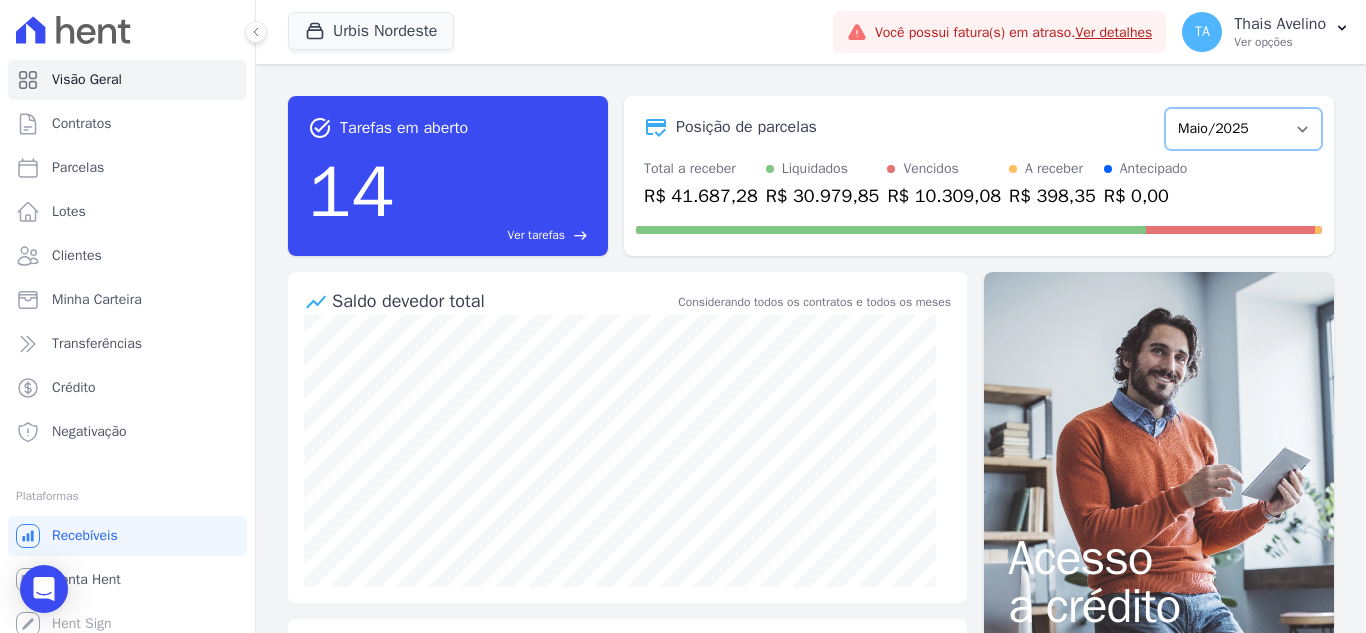 click on "Agosto/2022
Setembro/2022
Outubro/2022
Novembro/2022
Dezembro/2022
[GEOGRAPHIC_DATA]/2023
Fevereiro/2023
Março/2023
Abril/2023
Maio/2023
Junho/2023
Julho/2023
Agosto/2023
Setembro/2023
Outubro/2023
Novembro/2023
Dezembro/2023
Janeiro/2024
Fevereiro/2024
Março/2024
Abril/2024
Maio/2024
Junho/2024
Julho/2024
Agosto/2024
Setembro/2024
Outubro/2024
Novembro/2024
Dezembro/2024
[GEOGRAPHIC_DATA]/2025
Fevereiro/2025
Março/2025
Abril/2025
Maio/2025
Junho/2025
Julho/2025
Agosto/2025
Setembro/2025
Outubro/2025
Novembro/2025
Dezembro/2025
Janeiro/2026
Fevereiro/2026
Março/2026
Abril/2026
Maio/2026
Junho/2026
Julho/2026
Agosto/2026
Setembro/2026
Outubro/2026
Novembro/2026
Dezembro/2026
Janeiro/2027
Fevereiro/2027
Março/2027
Abril/2027
Maio/2027
Junho/2027
Julho/2027
Agosto/2027
Setembro/2027
Outubro/2027
Novembro/2027
Dezembro/2027
Janeiro/2028
Fevereiro/2028
Março/2028
Abril/2028" at bounding box center [1243, 129] 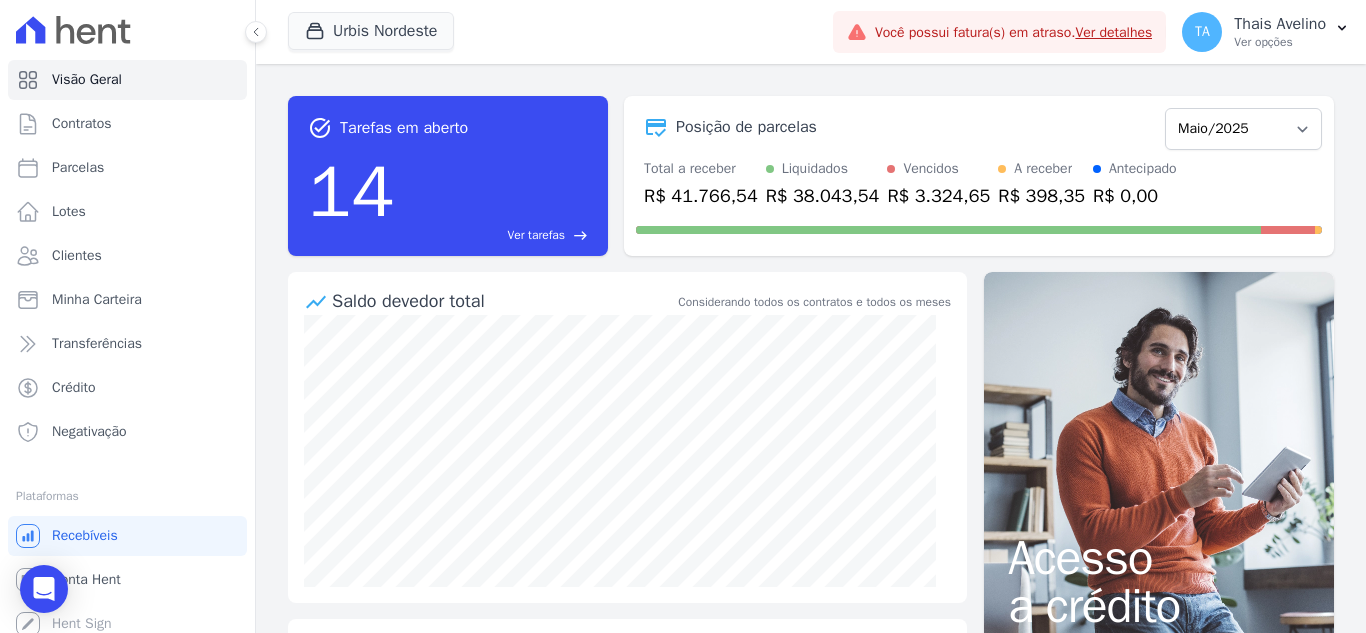 scroll, scrollTop: 0, scrollLeft: 0, axis: both 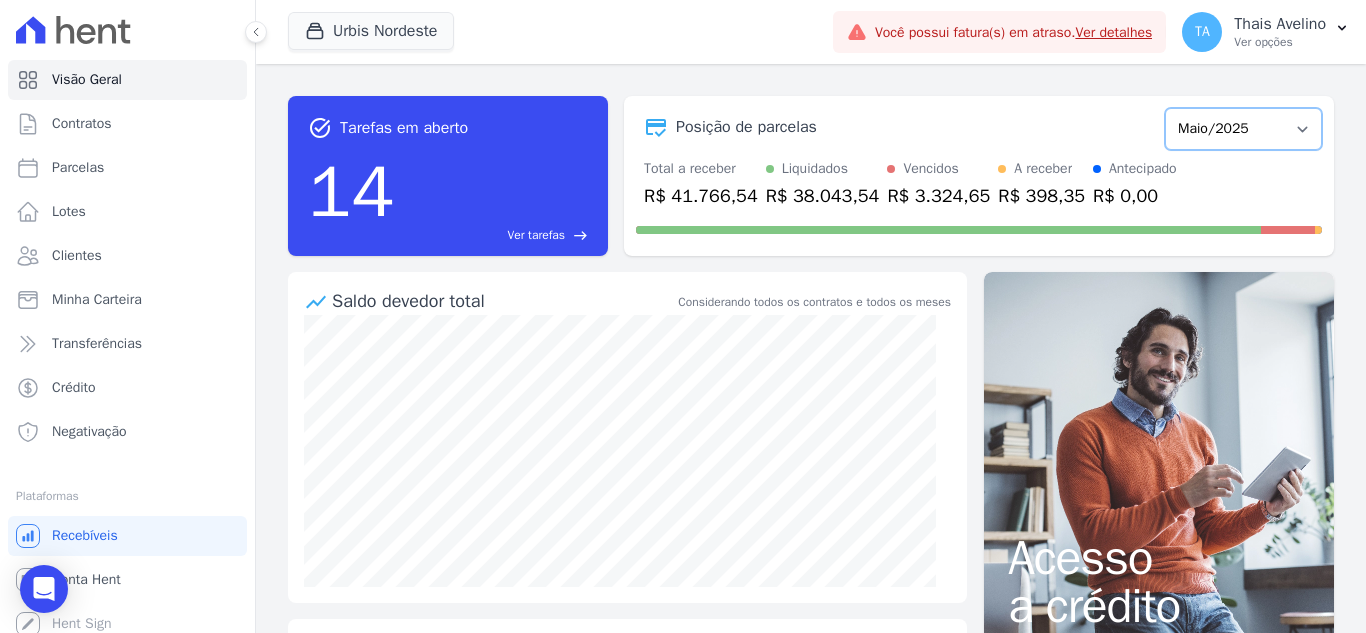 click on "Agosto/2022
Setembro/2022
Outubro/2022
Novembro/2022
Dezembro/2022
[GEOGRAPHIC_DATA]/2023
Fevereiro/2023
Março/2023
Abril/2023
Maio/2023
Junho/2023
Julho/2023
Agosto/2023
Setembro/2023
Outubro/2023
Novembro/2023
Dezembro/2023
Janeiro/2024
Fevereiro/2024
Março/2024
Abril/2024
Maio/2024
Junho/2024
Julho/2024
Agosto/2024
Setembro/2024
Outubro/2024
Novembro/2024
Dezembro/2024
[GEOGRAPHIC_DATA]/2025
Fevereiro/2025
Março/2025
Abril/2025
Maio/2025
Junho/2025
Julho/2025
Agosto/2025
Setembro/2025
Outubro/2025
Novembro/2025
Dezembro/2025
Janeiro/2026
Fevereiro/2026
Março/2026
Abril/2026
Maio/2026
Junho/2026
Julho/2026
Agosto/2026
Setembro/2026
Outubro/2026
Novembro/2026
Dezembro/2026
Janeiro/2027
Fevereiro/2027
Março/2027
Abril/2027
Maio/2027
Junho/2027
Julho/2027
Agosto/2027
Setembro/2027
Outubro/2027
Novembro/2027
Dezembro/2027
Janeiro/2028
Fevereiro/2028
Março/2028
Abril/2028" at bounding box center [1243, 129] 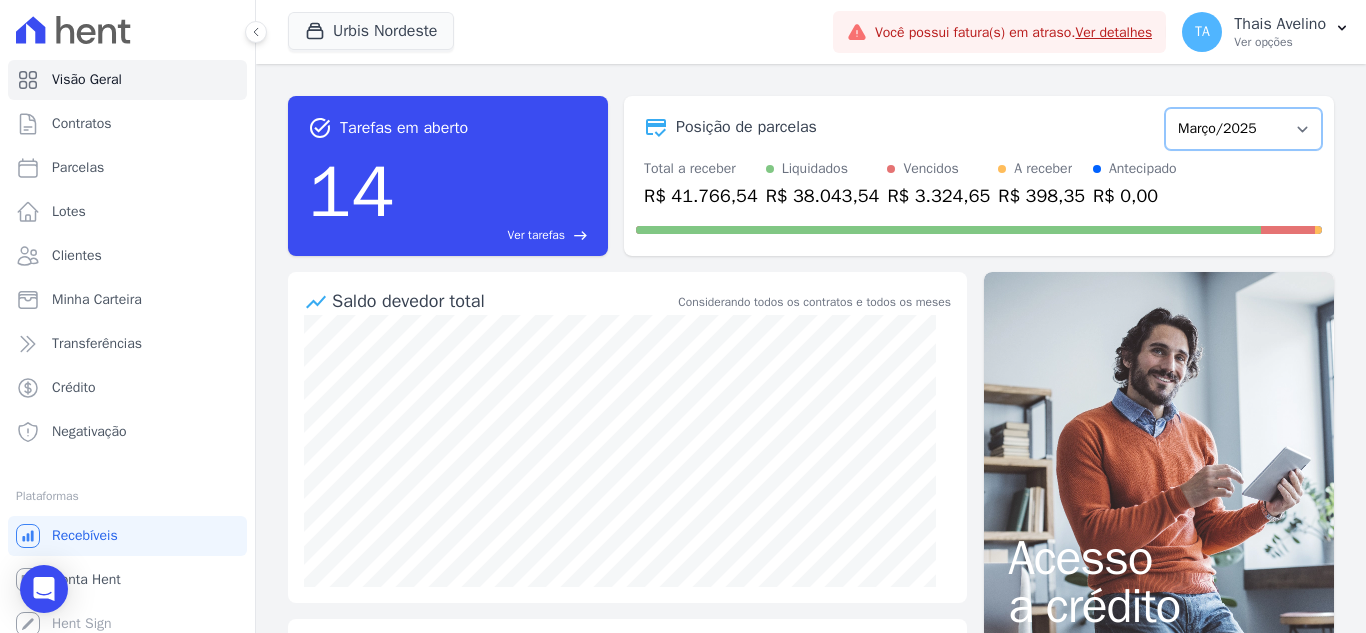 click on "Agosto/2022
Setembro/2022
Outubro/2022
Novembro/2022
Dezembro/2022
[GEOGRAPHIC_DATA]/2023
Fevereiro/2023
Março/2023
Abril/2023
Maio/2023
Junho/2023
Julho/2023
Agosto/2023
Setembro/2023
Outubro/2023
Novembro/2023
Dezembro/2023
Janeiro/2024
Fevereiro/2024
Março/2024
Abril/2024
Maio/2024
Junho/2024
Julho/2024
Agosto/2024
Setembro/2024
Outubro/2024
Novembro/2024
Dezembro/2024
[GEOGRAPHIC_DATA]/2025
Fevereiro/2025
Março/2025
Abril/2025
Maio/2025
Junho/2025
Julho/2025
Agosto/2025
Setembro/2025
Outubro/2025
Novembro/2025
Dezembro/2025
Janeiro/2026
Fevereiro/2026
Março/2026
Abril/2026
Maio/2026
Junho/2026
Julho/2026
Agosto/2026
Setembro/2026
Outubro/2026
Novembro/2026
Dezembro/2026
Janeiro/2027
Fevereiro/2027
Março/2027
Abril/2027
Maio/2027
Junho/2027
Julho/2027
Agosto/2027
Setembro/2027
Outubro/2027
Novembro/2027
Dezembro/2027
Janeiro/2028
Fevereiro/2028
Março/2028
Abril/2028" at bounding box center (1243, 129) 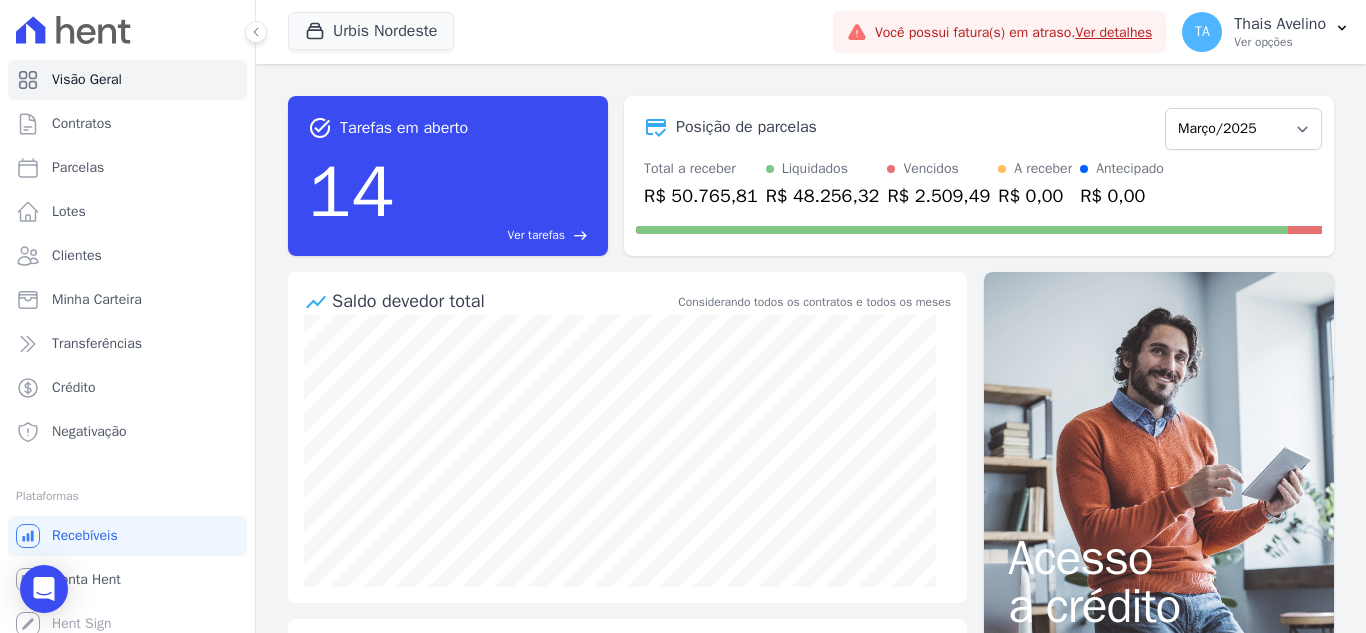 scroll, scrollTop: 0, scrollLeft: 0, axis: both 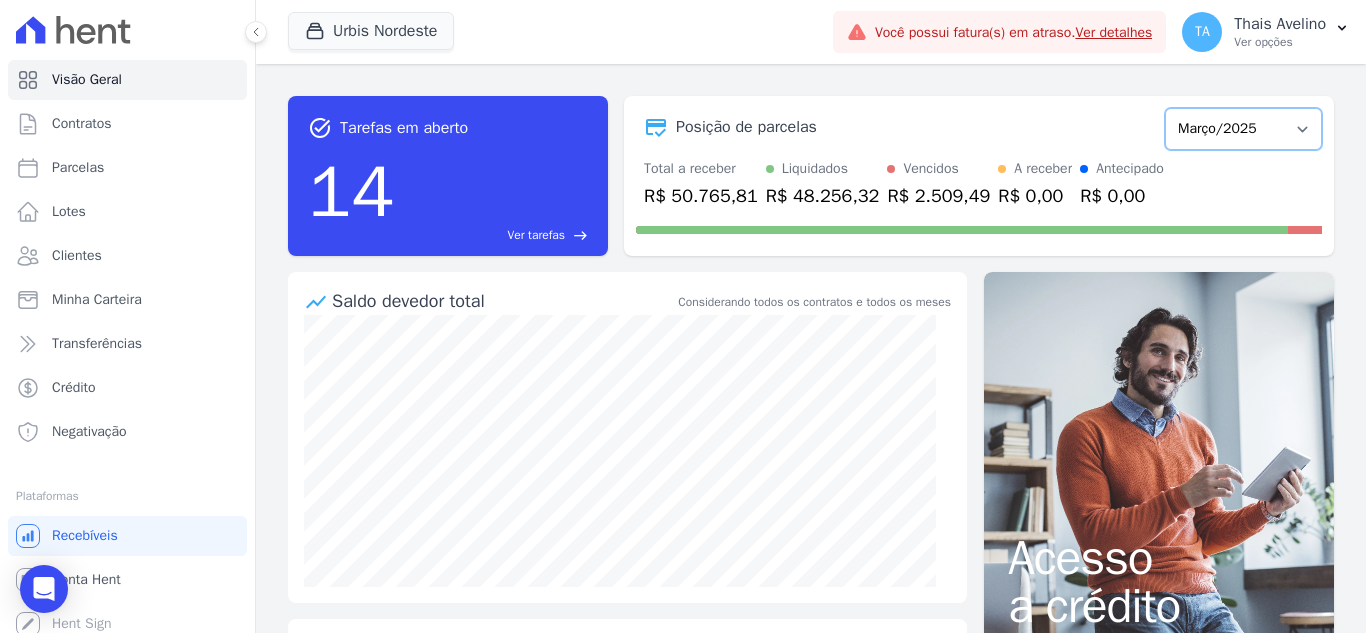 click on "Agosto/2022
Setembro/2022
Outubro/2022
Novembro/2022
Dezembro/2022
Janeiro/2023
Fevereiro/2023
Março/2023
Abril/2023
Maio/2023
Junho/2023
Julho/2023
Agosto/2023
Setembro/2023
Outubro/2023
Novembro/2023
Dezembro/2023
Janeiro/2024
Fevereiro/2024
Março/2024
Abril/2024
Maio/2024
Junho/2024
Julho/2024
Agosto/2024
Setembro/2024
Outubro/2024
Novembro/2024
Dezembro/2024
Janeiro/2025
Fevereiro/2025
Março/2025
Abril/2025
Maio/2025
Junho/2025
Julho/2025
Agosto/2025
Setembro/2025
Outubro/2025
Novembro/2025
Dezembro/2025
Janeiro/2026
Fevereiro/2026
Março/2026
Abril/2026
Maio/2026
Junho/2026
Julho/2026
Agosto/2026
Setembro/2026
Outubro/2026
Novembro/2026
Dezembro/2026
Janeiro/2027
Fevereiro/2027
Março/2027
Abril/2027
Maio/2027
Junho/2027
Julho/2027
Agosto/2027
Setembro/2027
Outubro/2027
Novembro/2027
Dezembro/2027
Janeiro/2028
Fevereiro/2028
Março/2028
Abril/2028" at bounding box center (1243, 129) 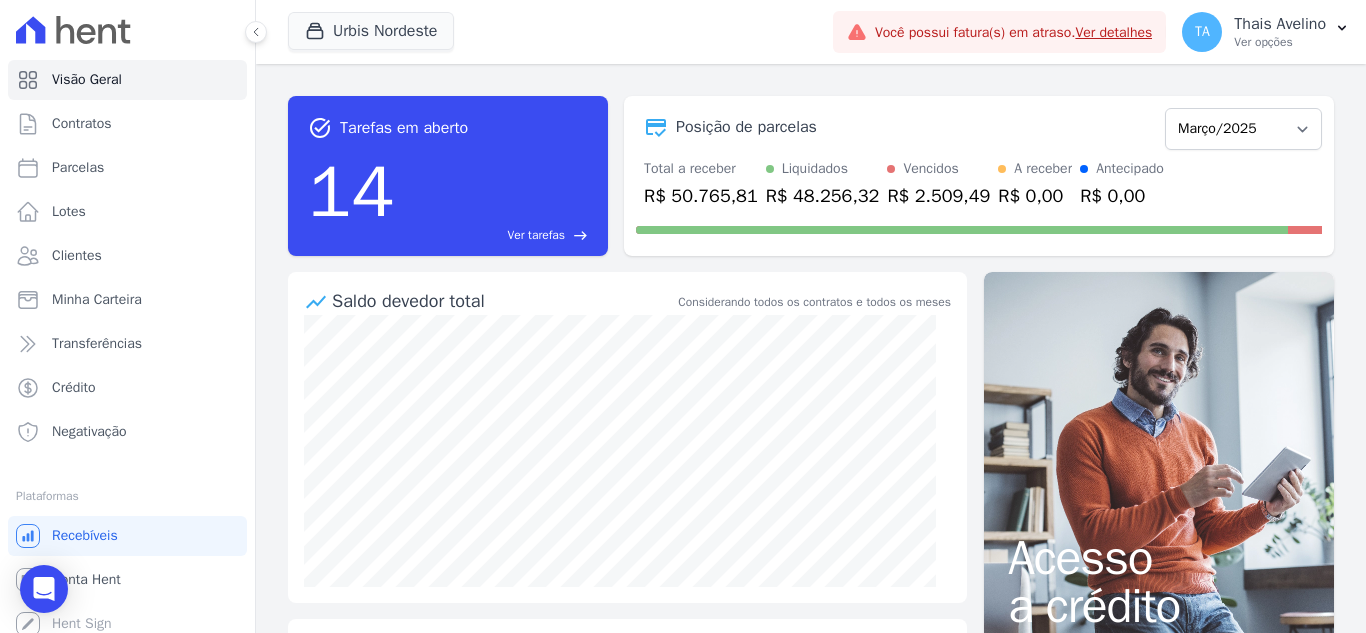 click on "Considerando todos os contratos e todos os meses" at bounding box center (814, 302) 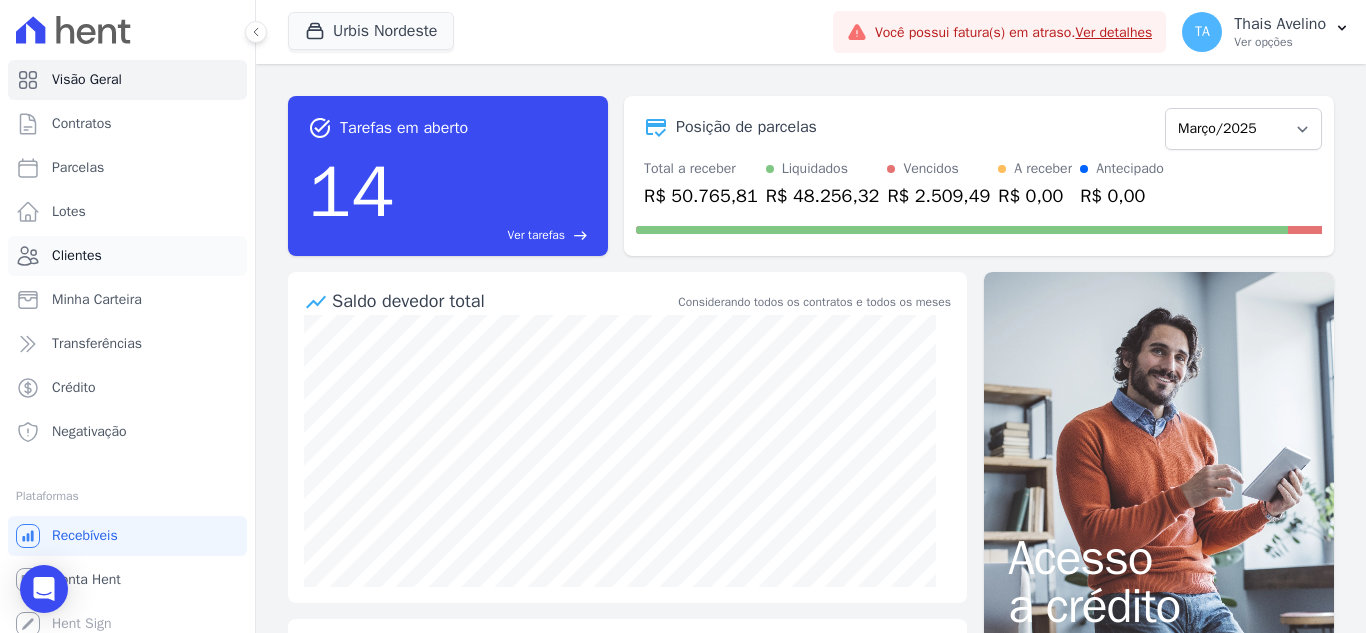 click on "Clientes" at bounding box center (77, 256) 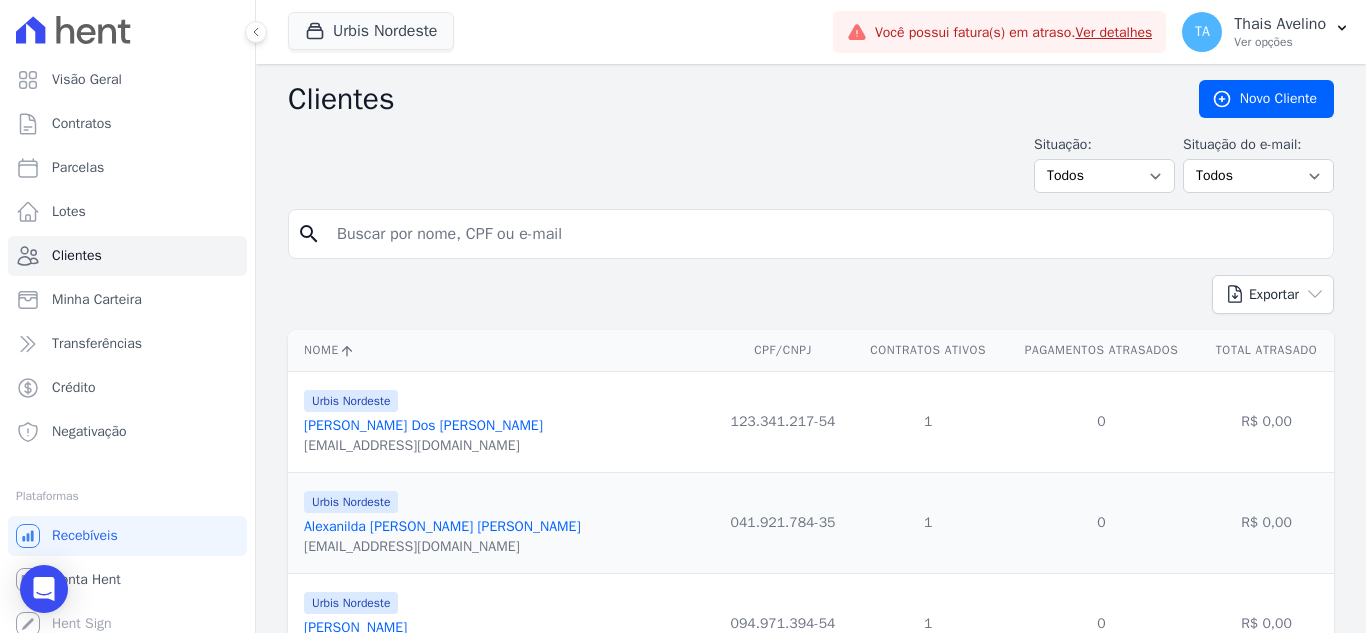drag, startPoint x: 473, startPoint y: 290, endPoint x: 458, endPoint y: 251, distance: 41.785164 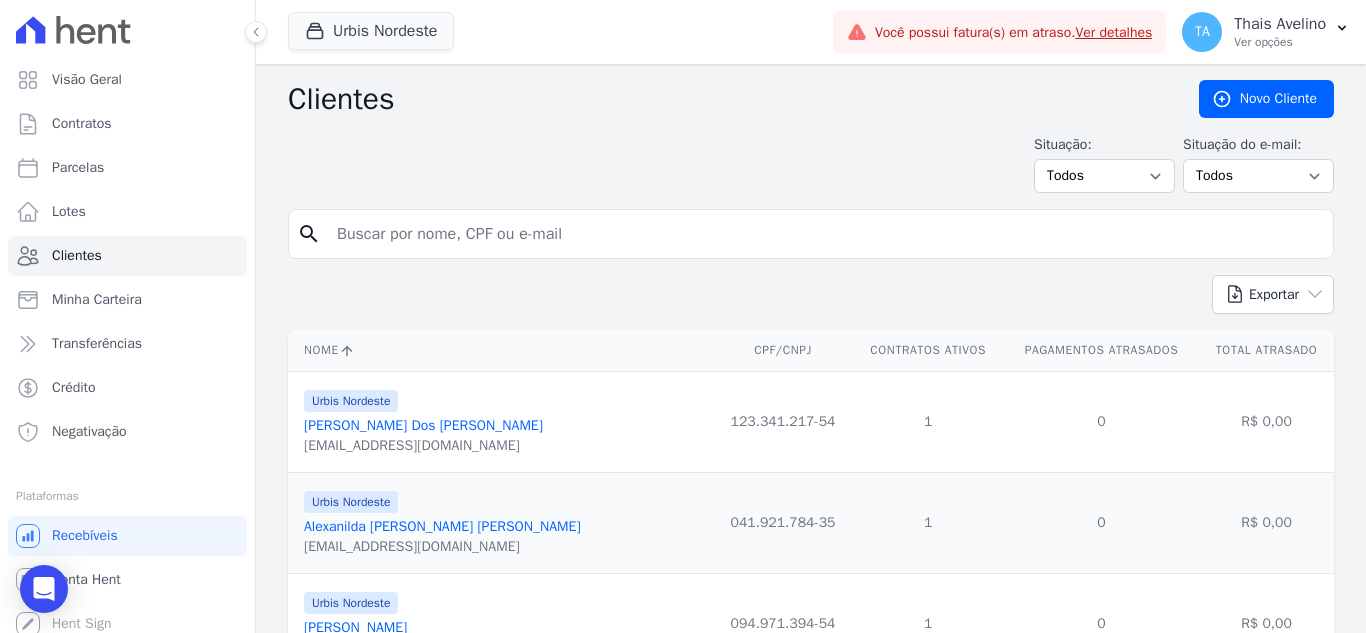 click at bounding box center [825, 234] 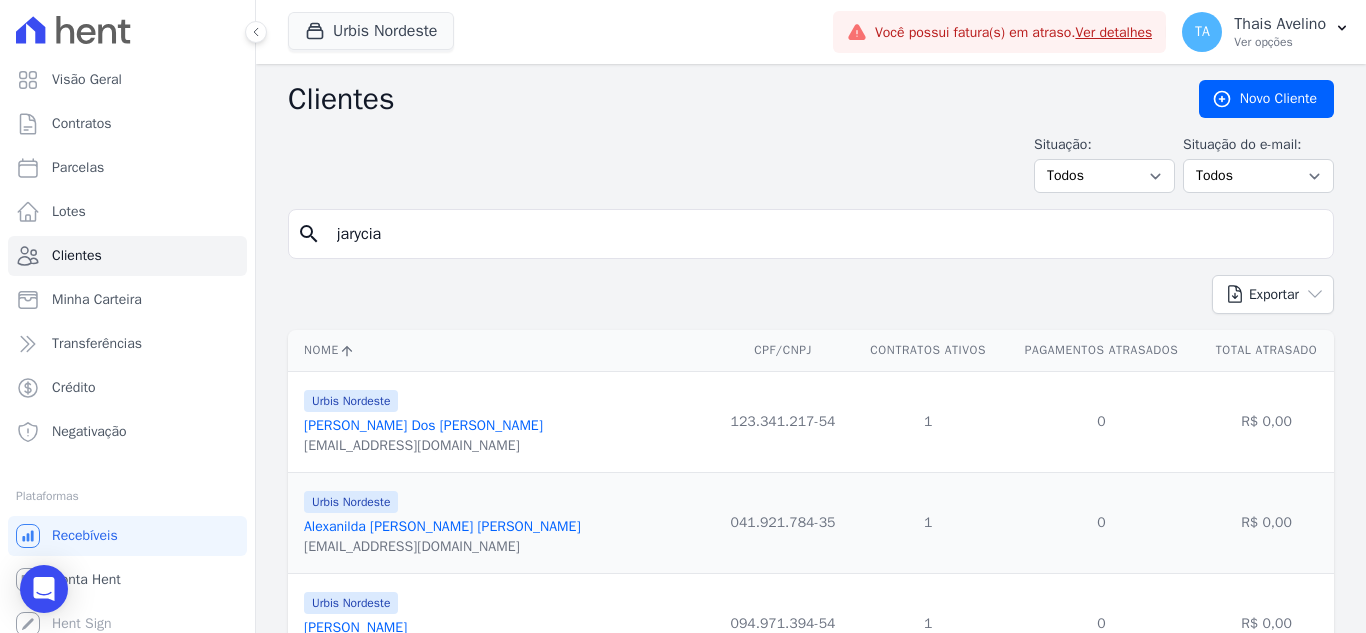 type on "jarycia" 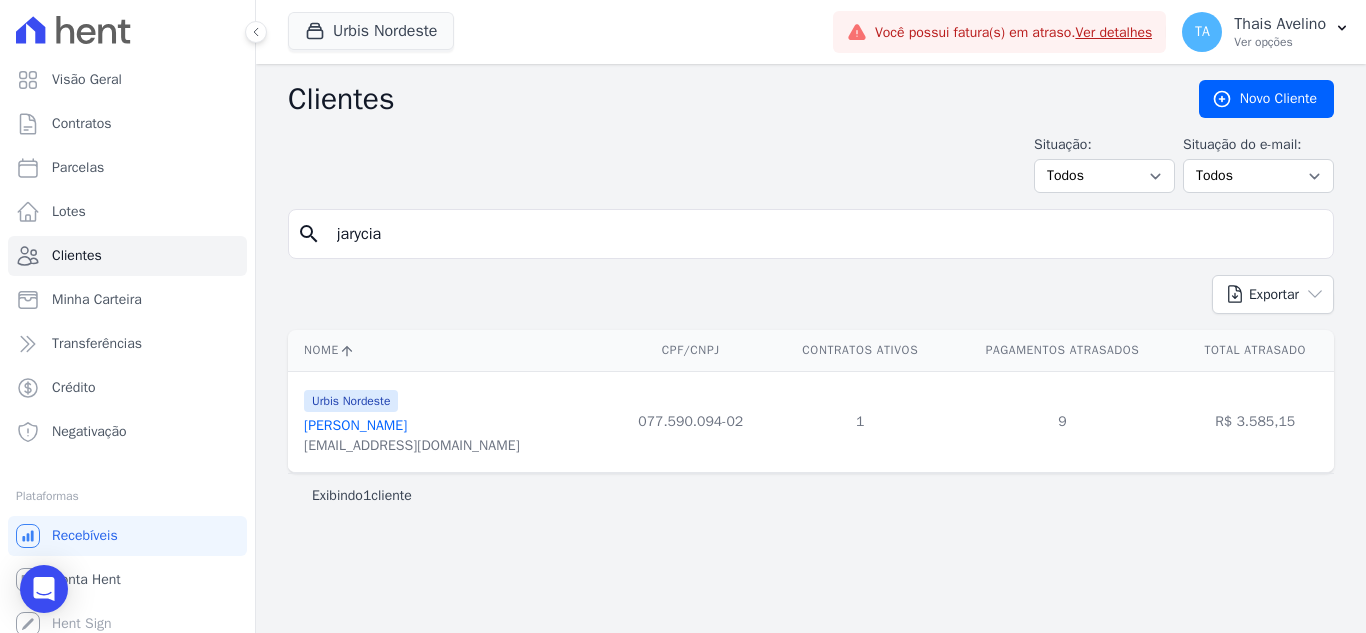 click on "[PERSON_NAME]" at bounding box center (355, 425) 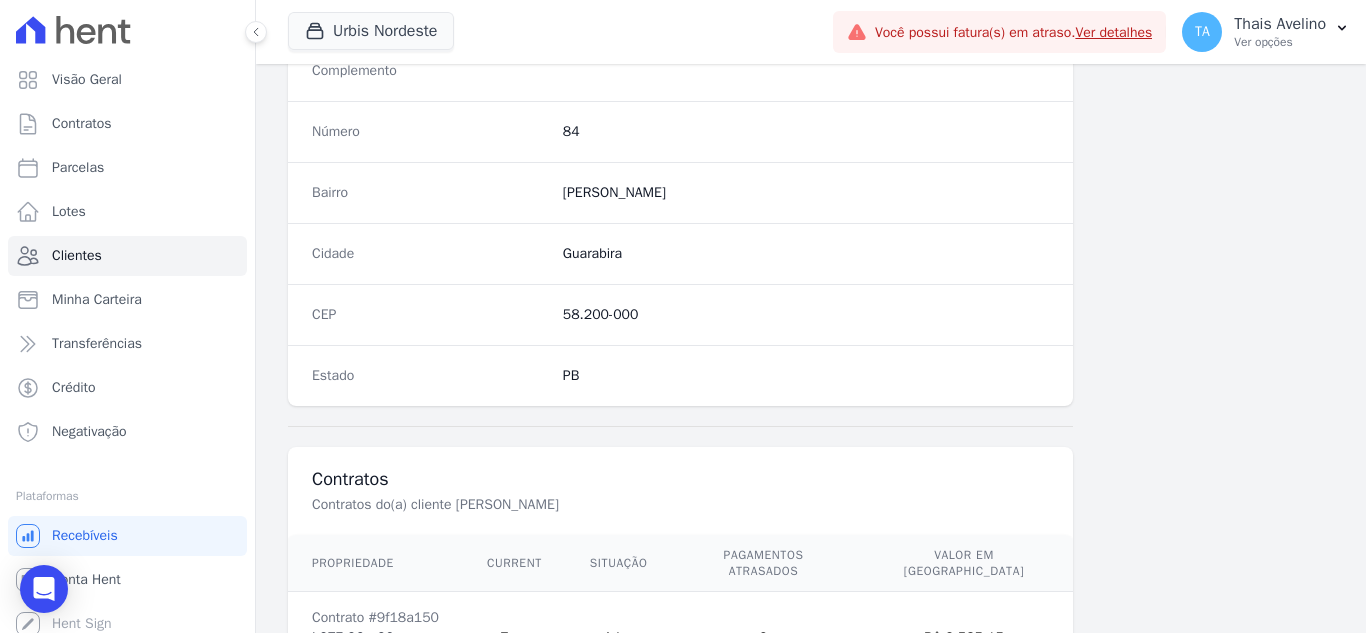 scroll, scrollTop: 1238, scrollLeft: 0, axis: vertical 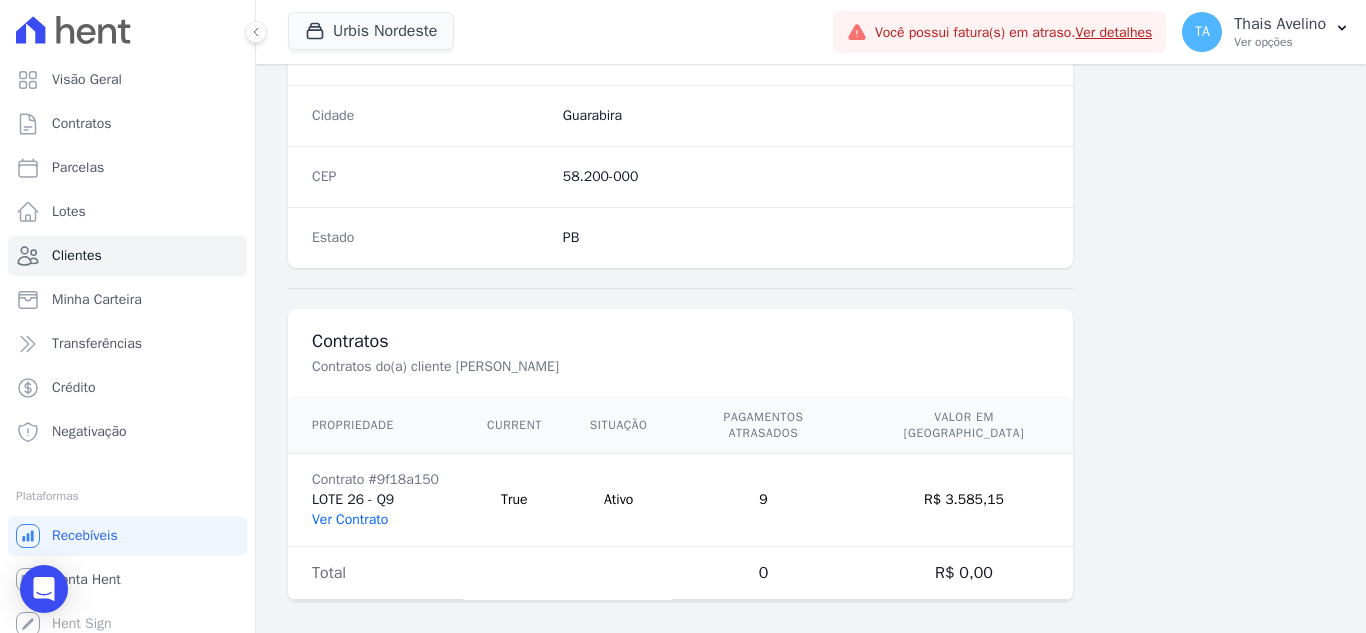 click on "Ver Contrato" at bounding box center (350, 519) 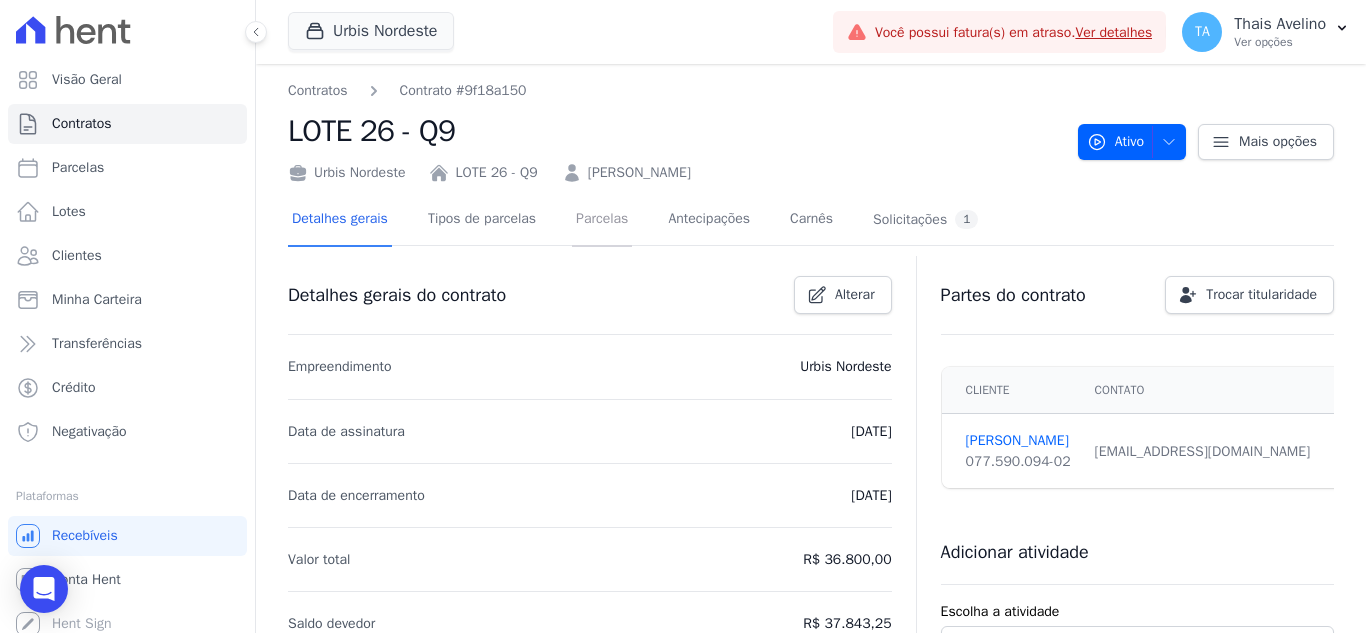 click on "Parcelas" at bounding box center [602, 220] 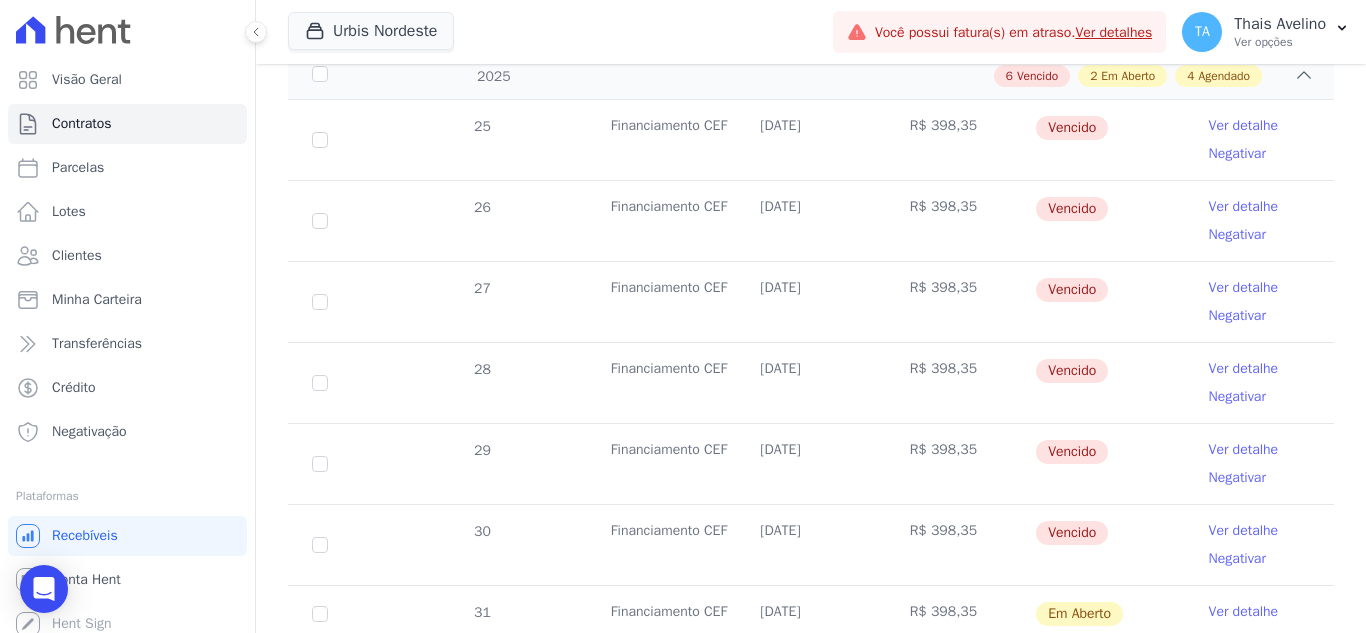 scroll, scrollTop: 700, scrollLeft: 0, axis: vertical 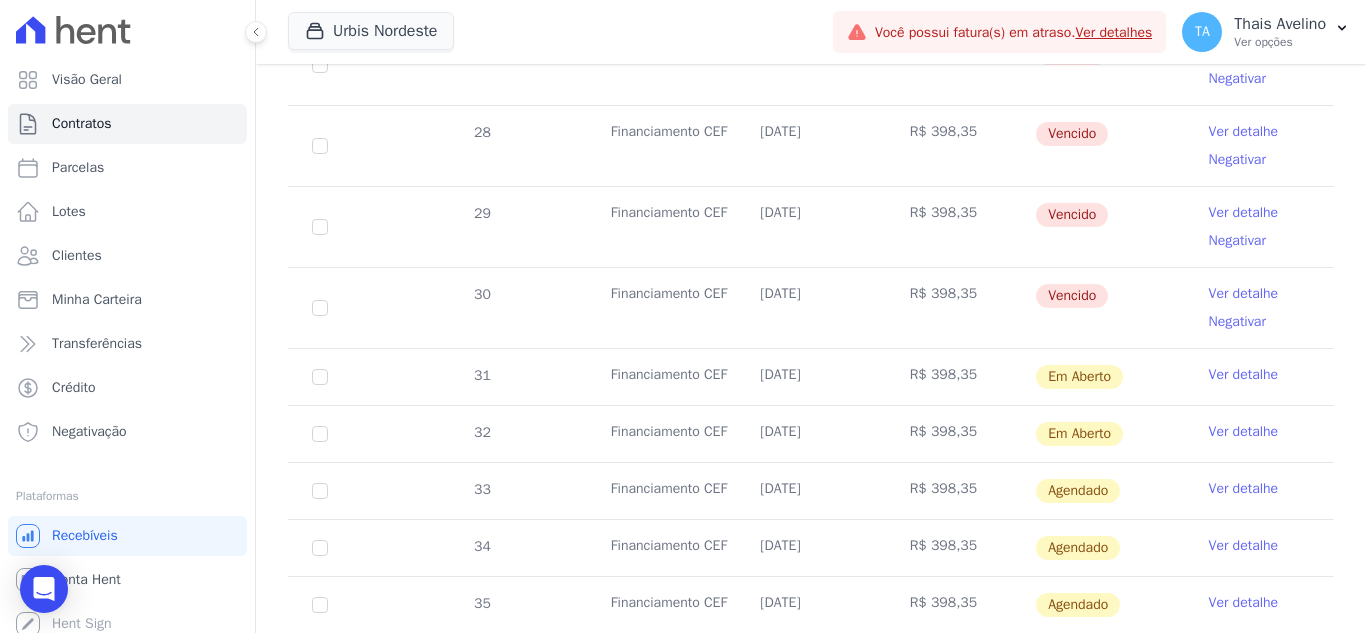 click on "Ver detalhe" at bounding box center (1244, 375) 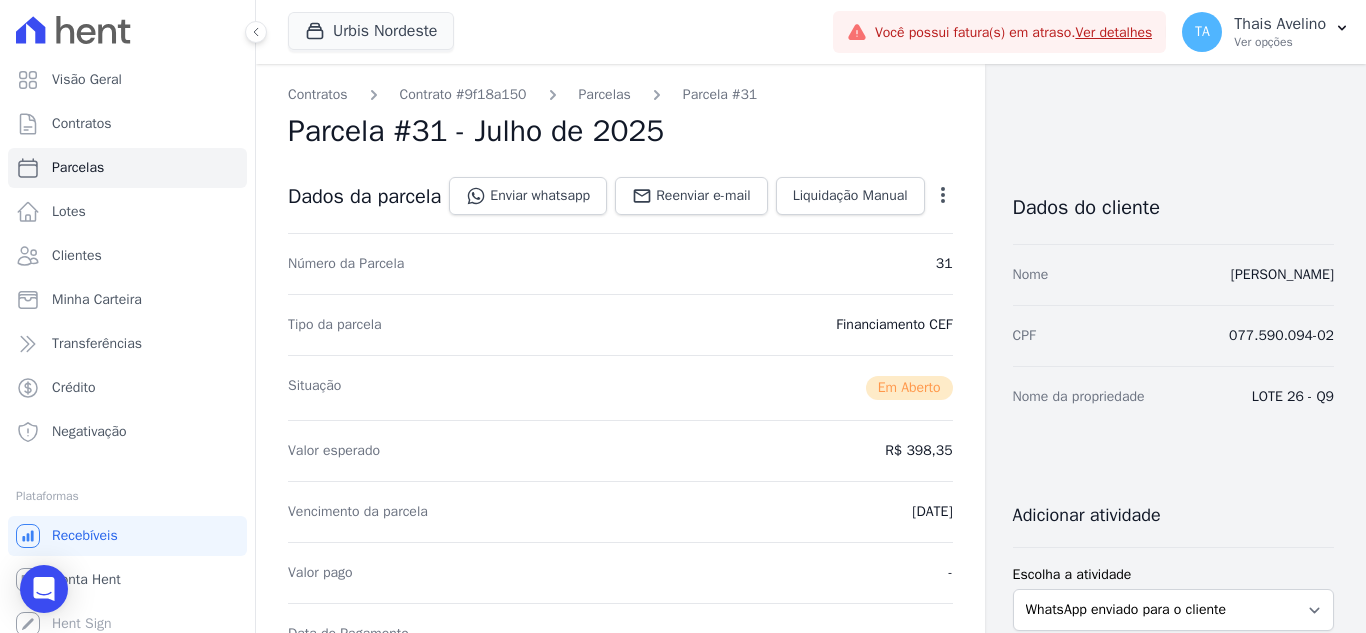 scroll, scrollTop: 500, scrollLeft: 0, axis: vertical 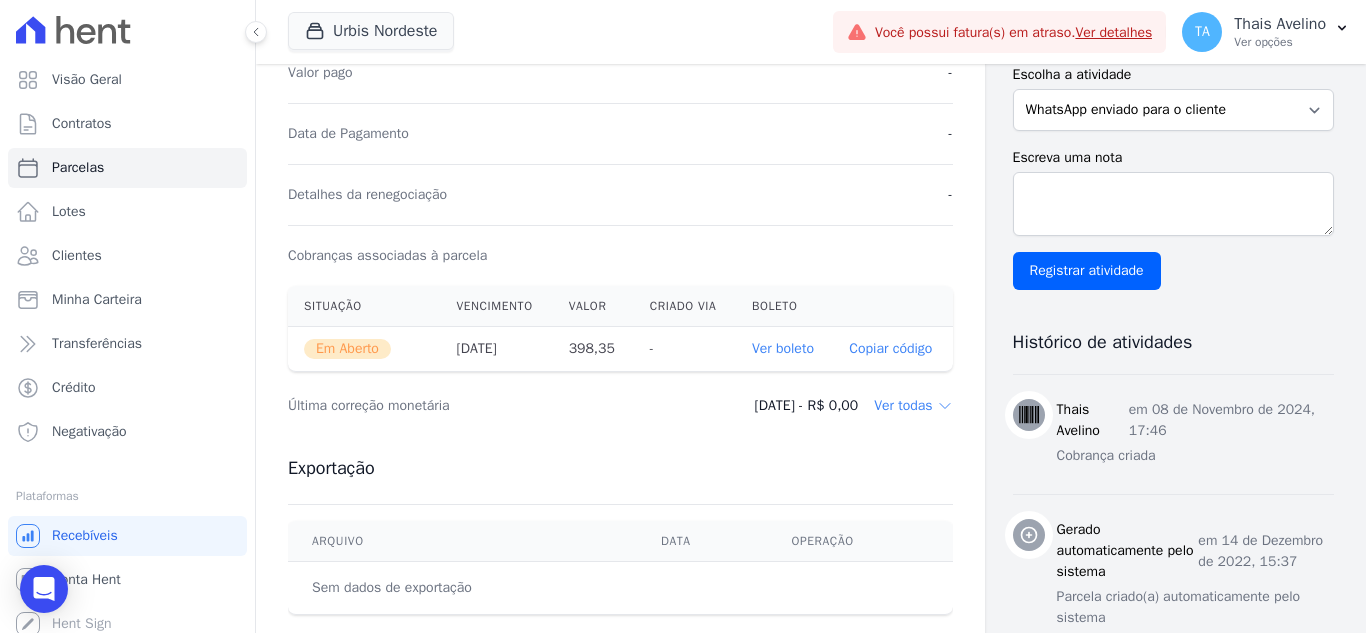 click on "Ver boleto" at bounding box center (783, 348) 